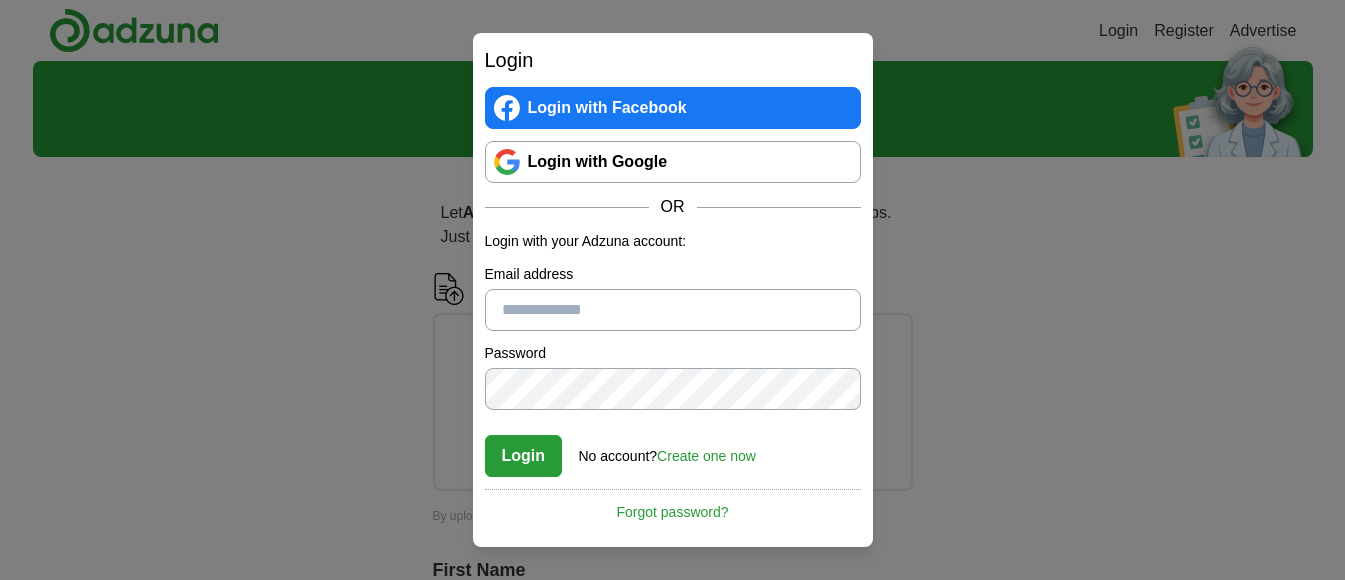 scroll, scrollTop: 0, scrollLeft: 0, axis: both 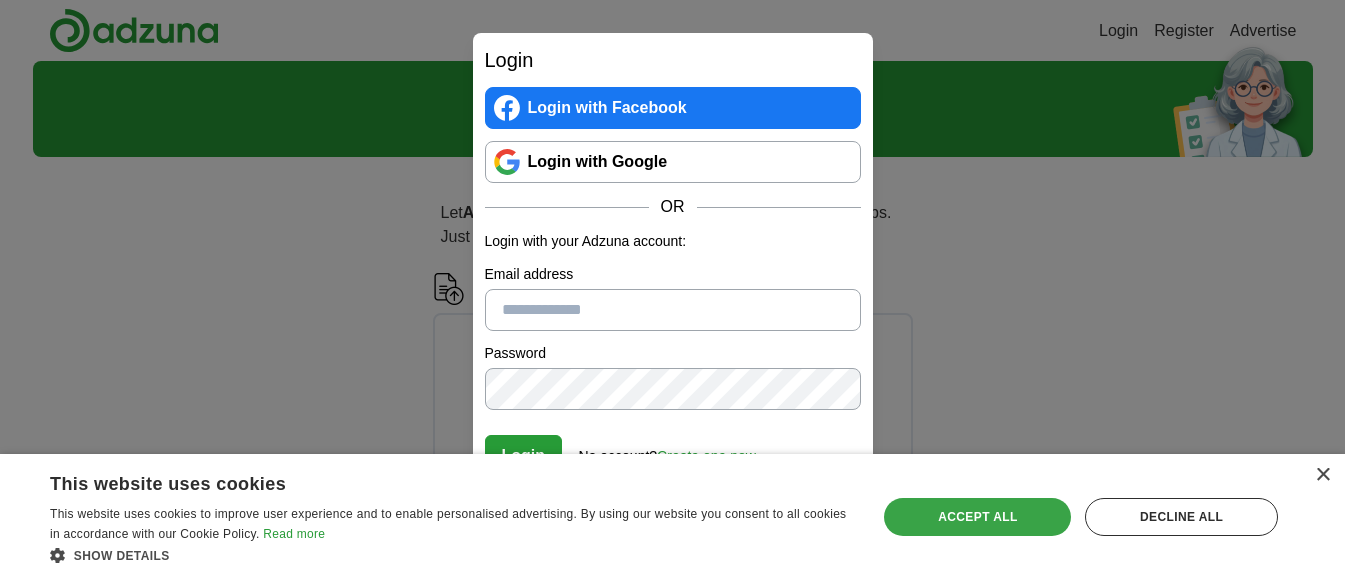 click on "Accept all" at bounding box center [977, 517] 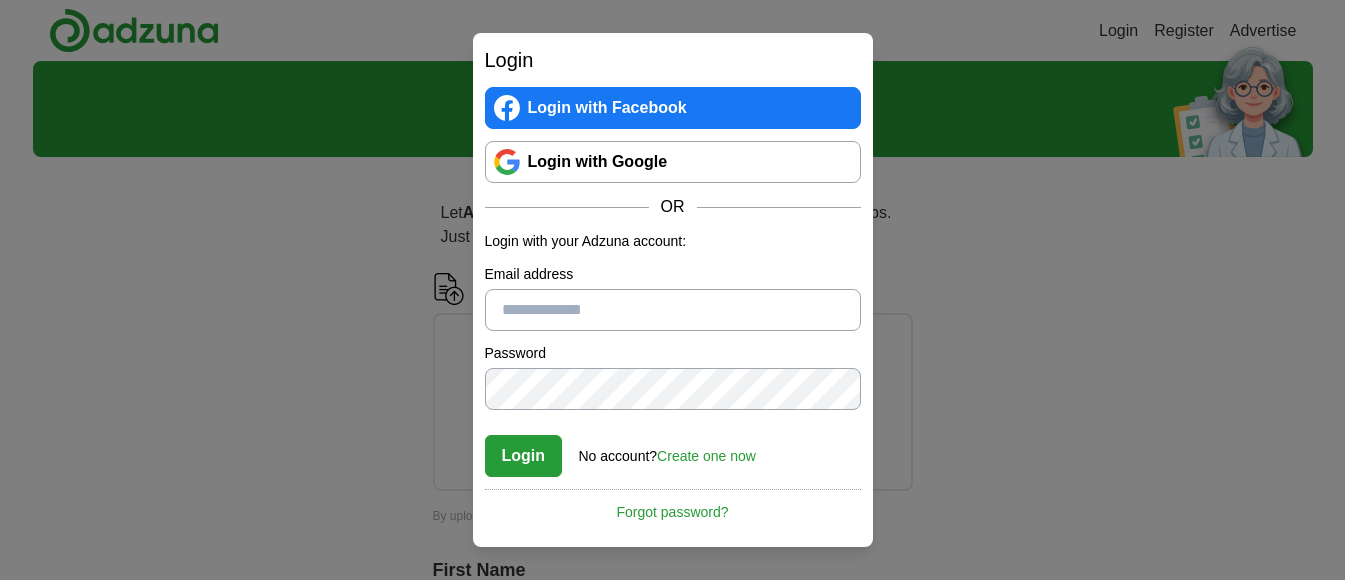 click on "Create one now" at bounding box center [706, 456] 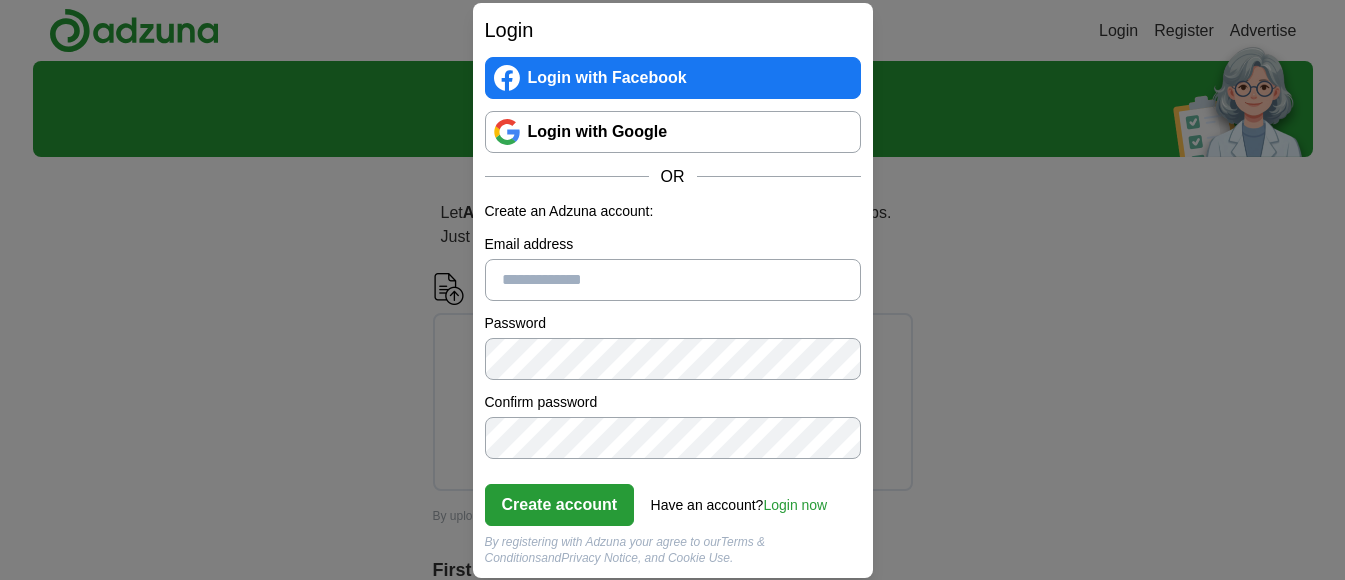 click on "Email address" at bounding box center [673, 280] 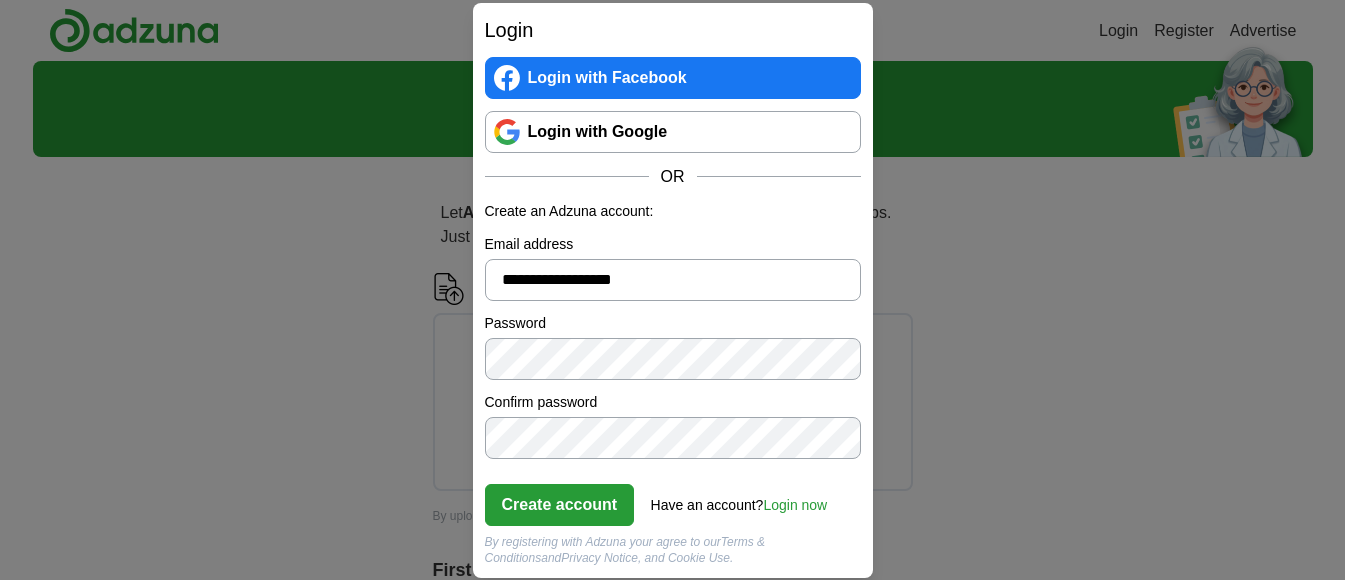 type on "**********" 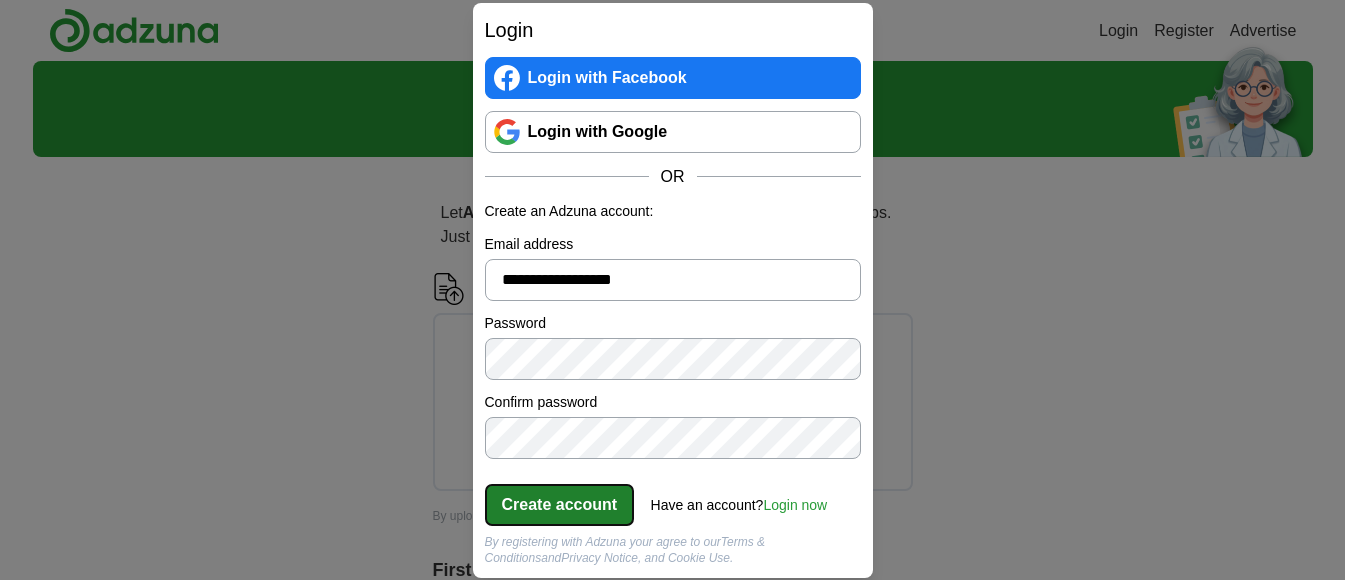 click on "Create account" at bounding box center (560, 505) 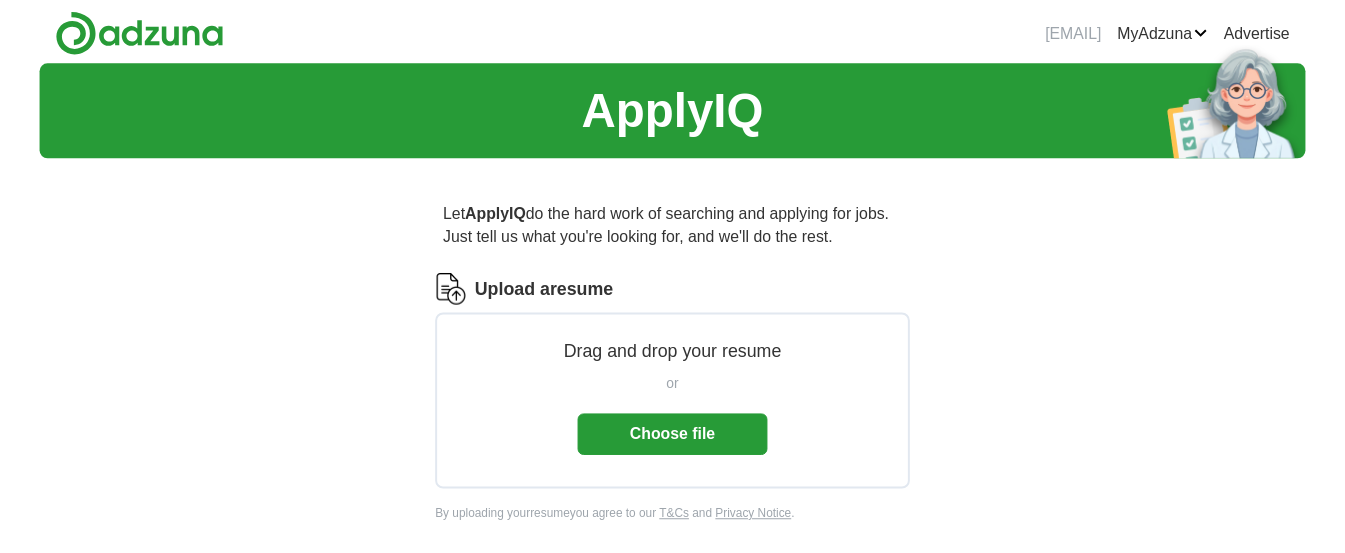 scroll, scrollTop: 0, scrollLeft: 0, axis: both 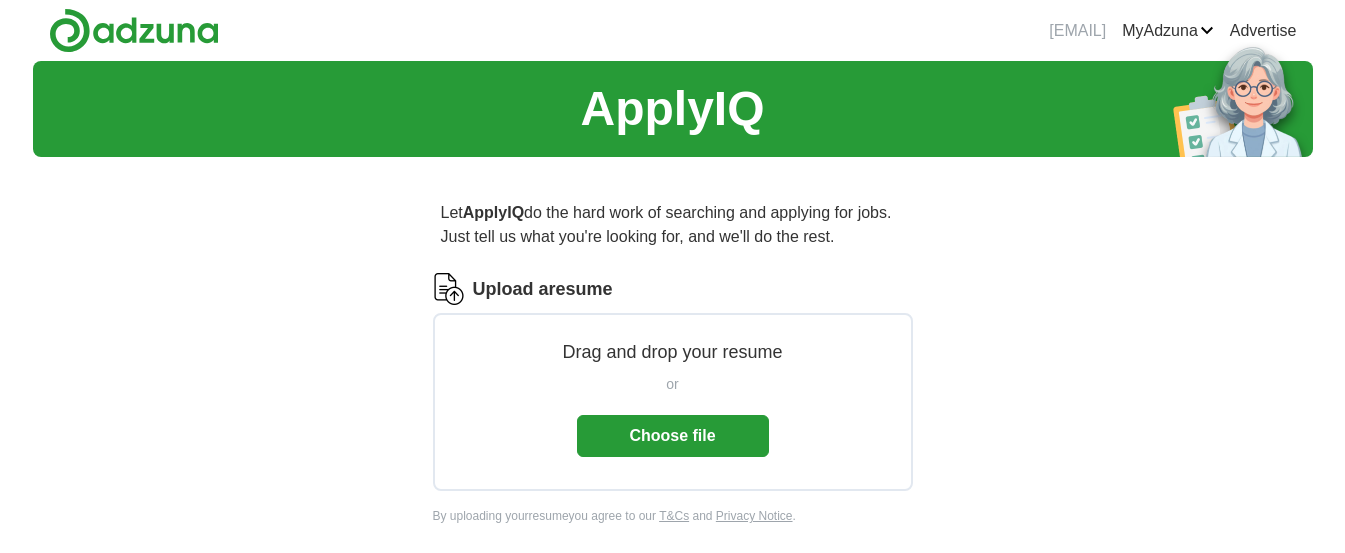 click on "Upload a  resume" at bounding box center [543, 289] 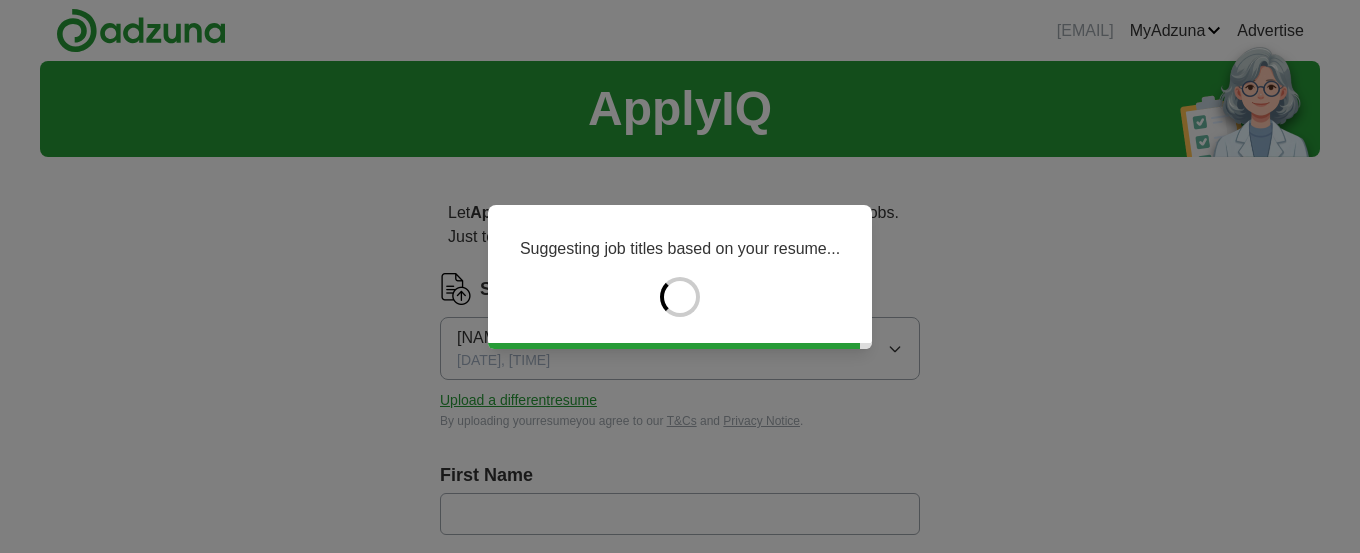 type on "**********" 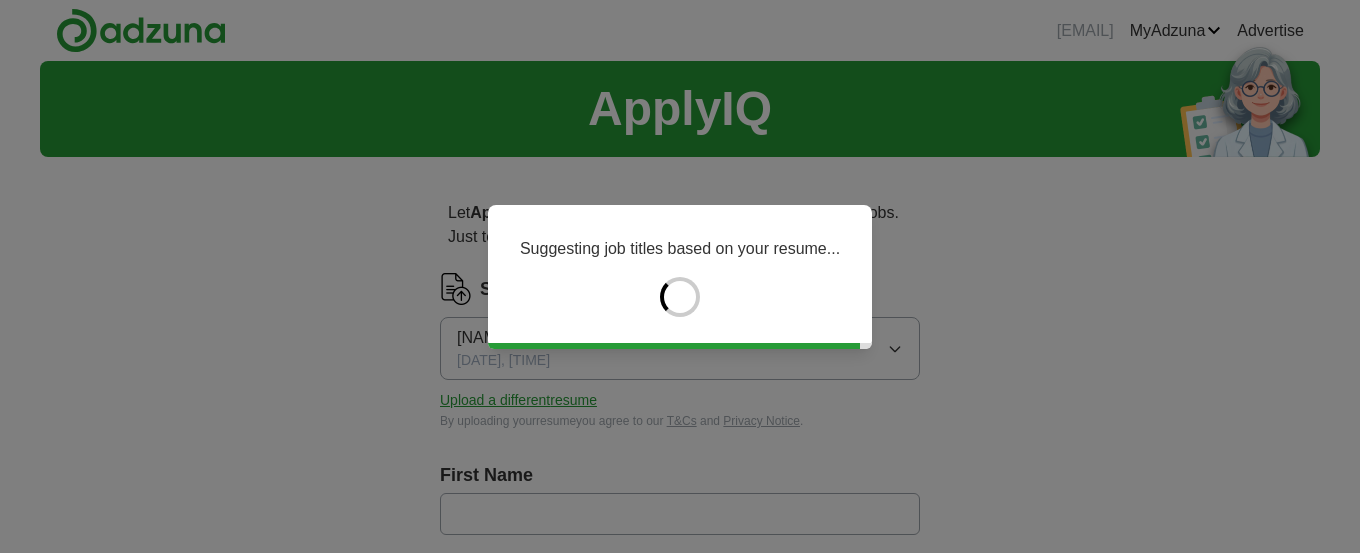 type on "******" 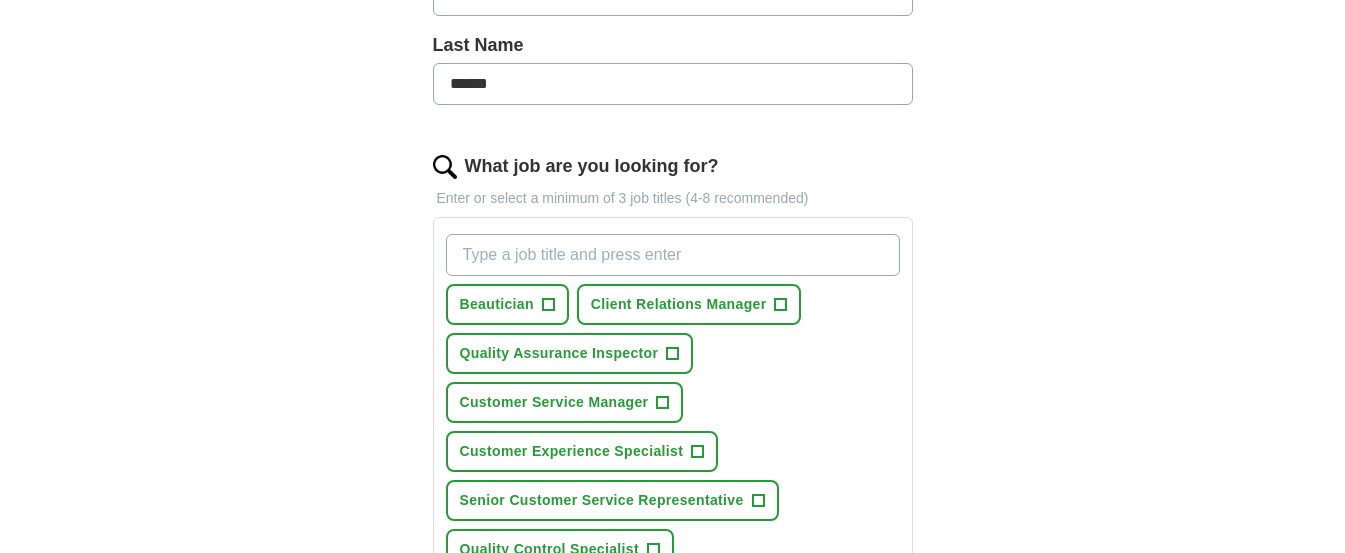 scroll, scrollTop: 525, scrollLeft: 0, axis: vertical 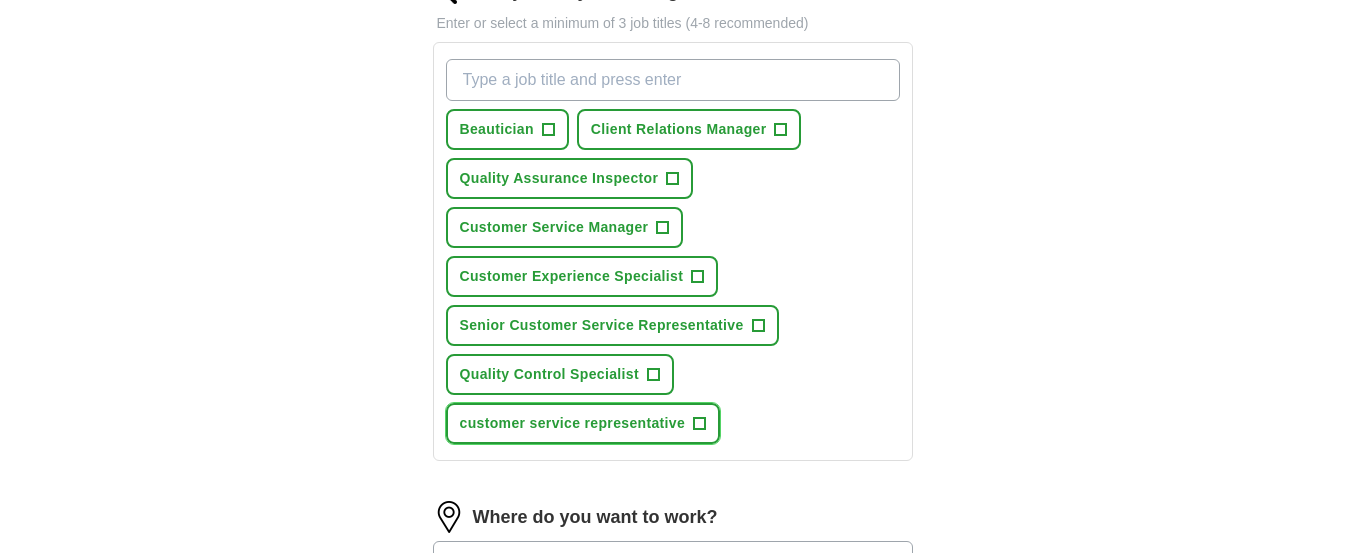 click on "customer service representative" at bounding box center (573, 423) 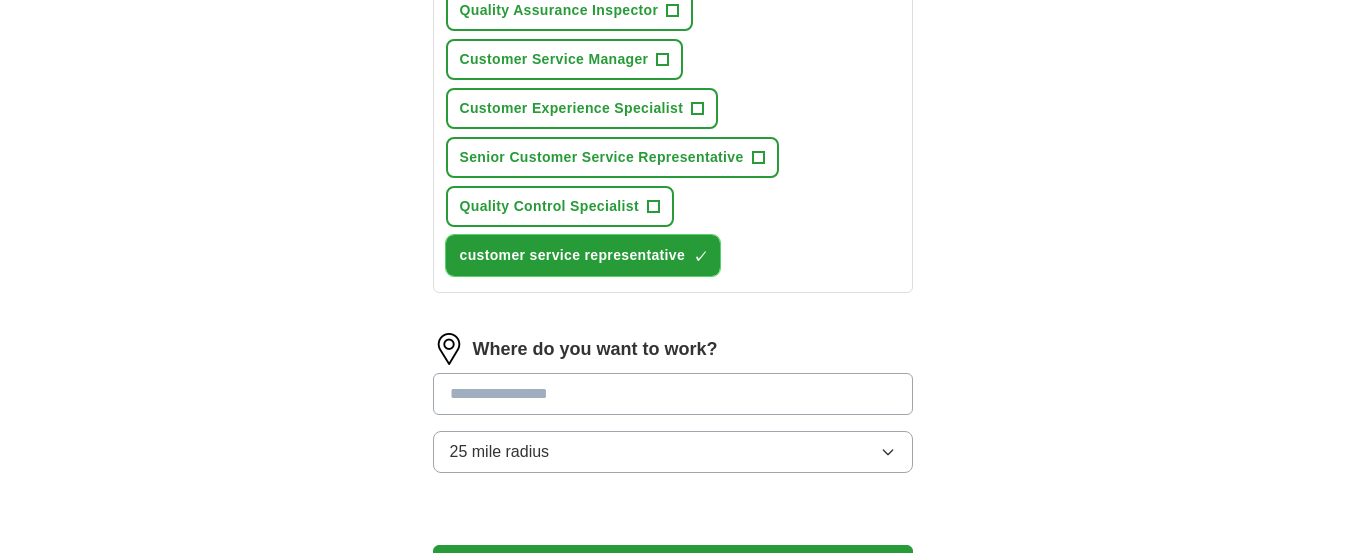 scroll, scrollTop: 892, scrollLeft: 0, axis: vertical 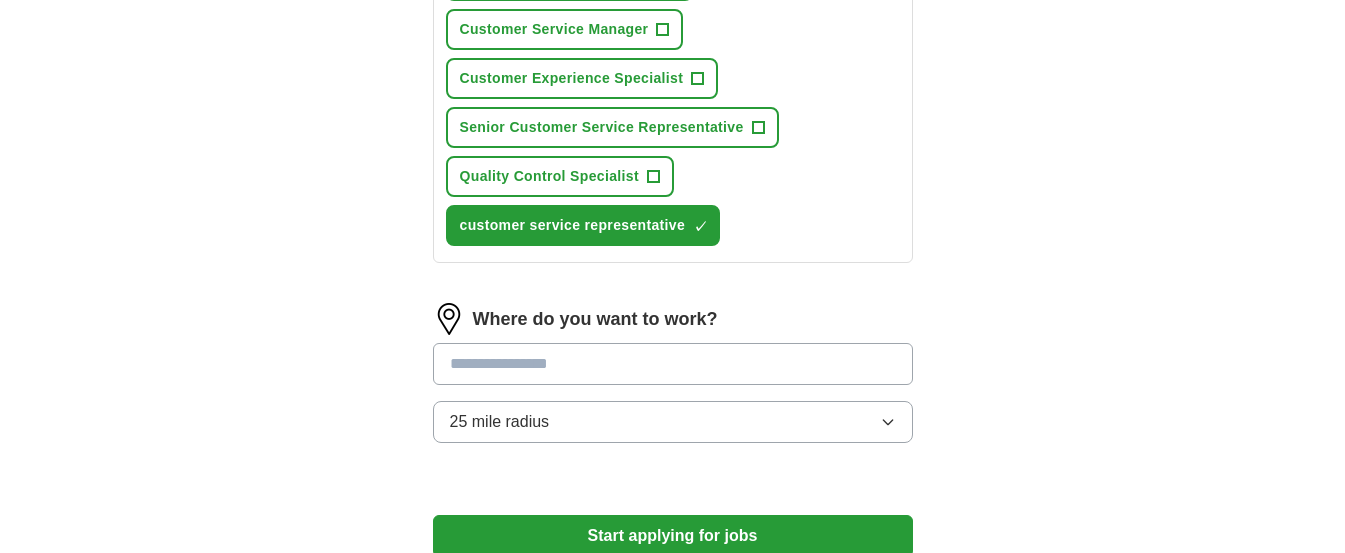 click at bounding box center [673, 364] 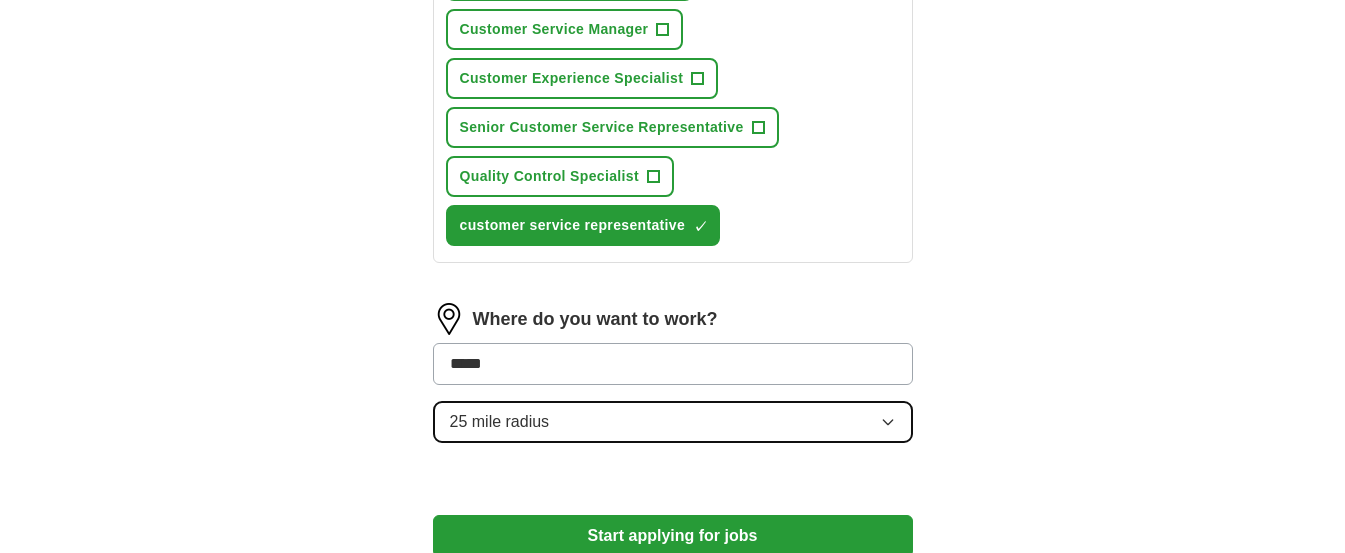 click on "Where do you want to work? ***** 25 mile radius" at bounding box center (673, 381) 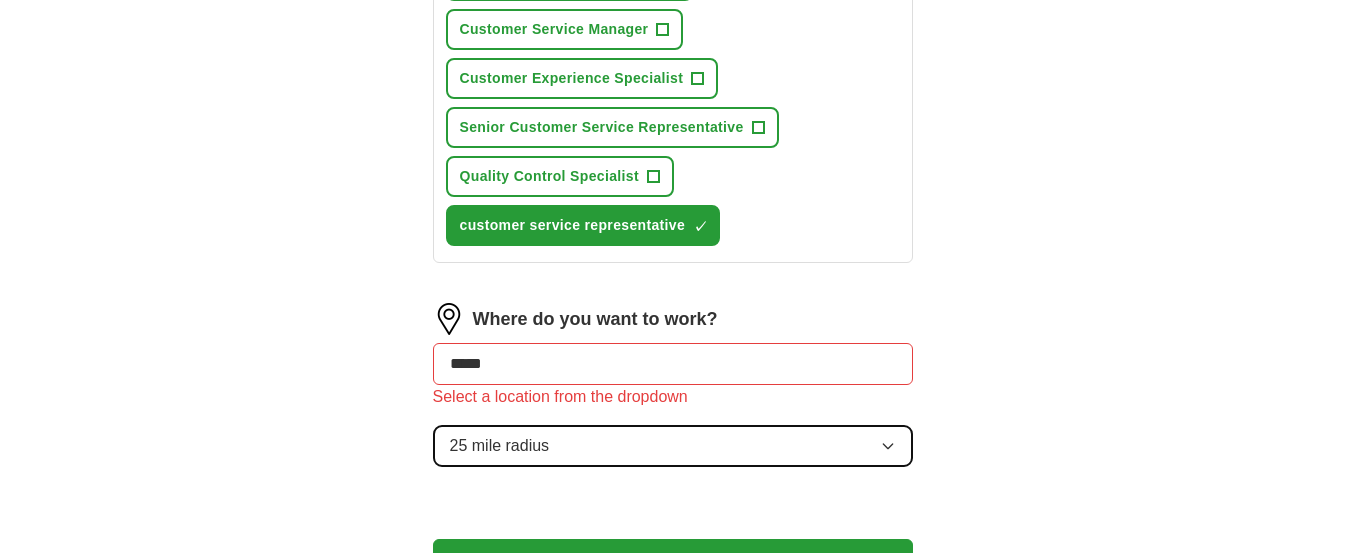 click 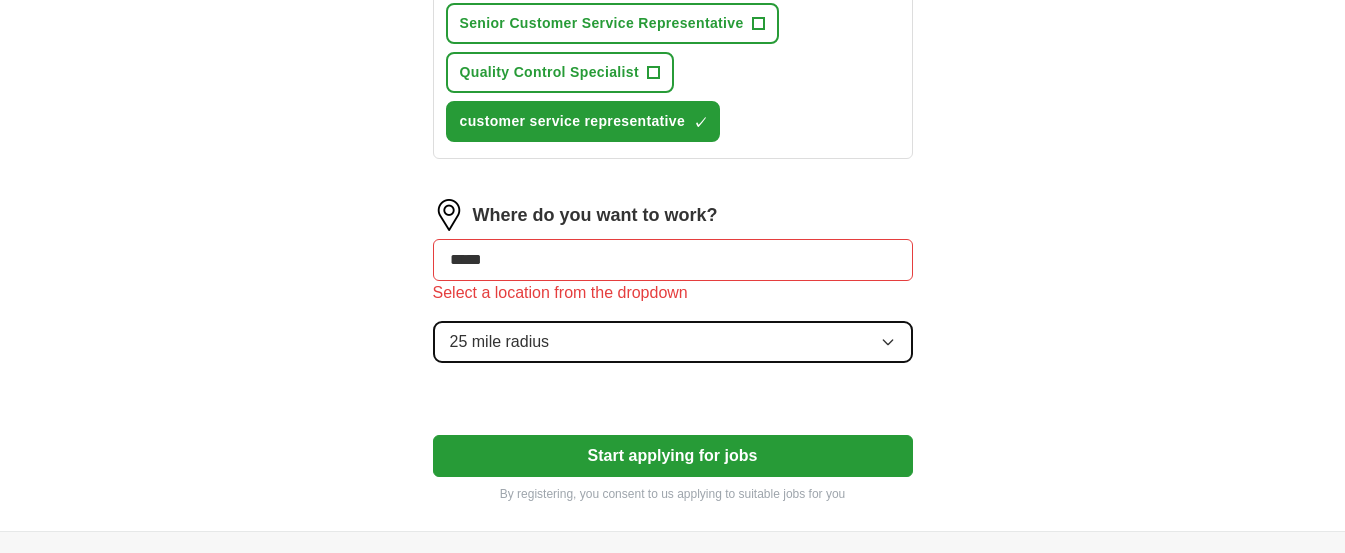scroll, scrollTop: 1039, scrollLeft: 0, axis: vertical 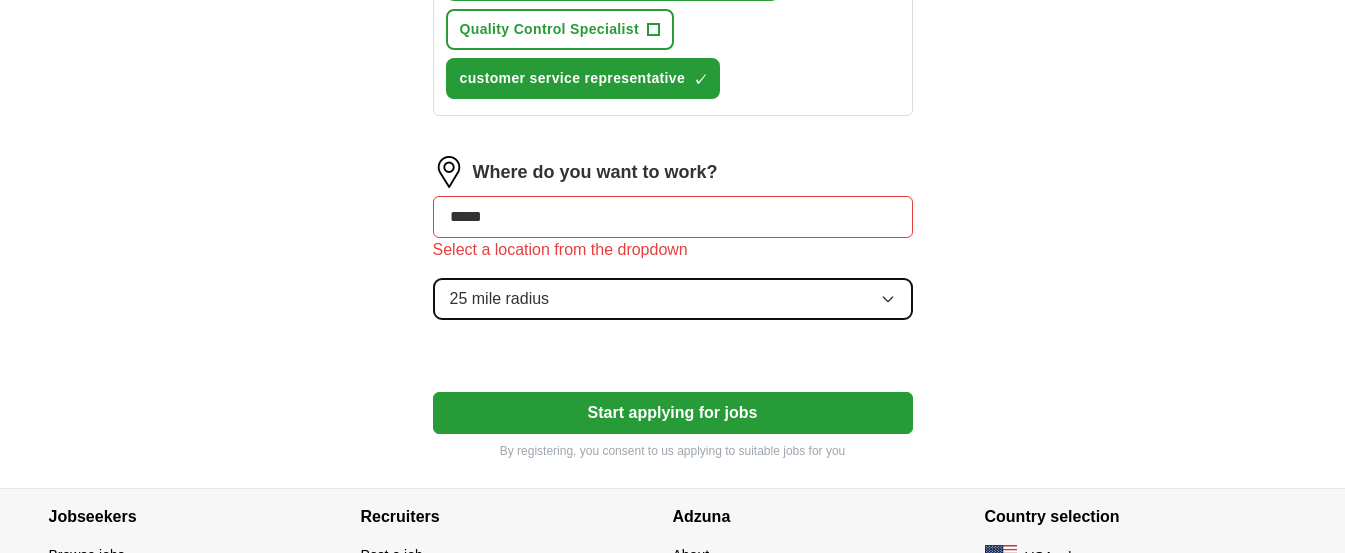 click 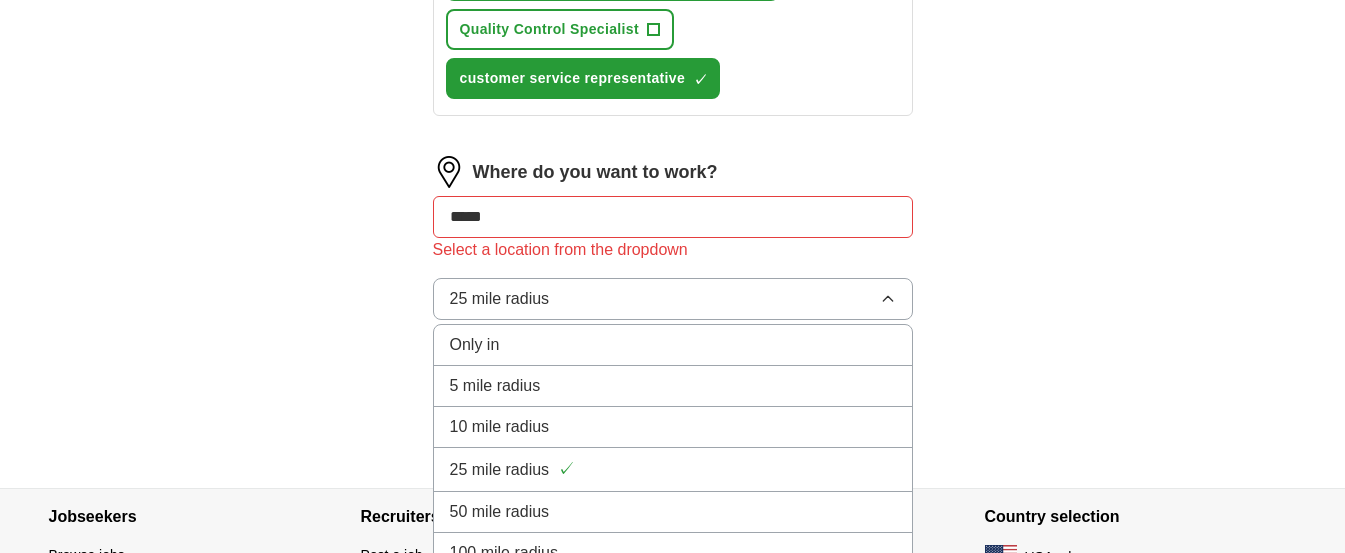 click on "10 mile radius" at bounding box center [500, 427] 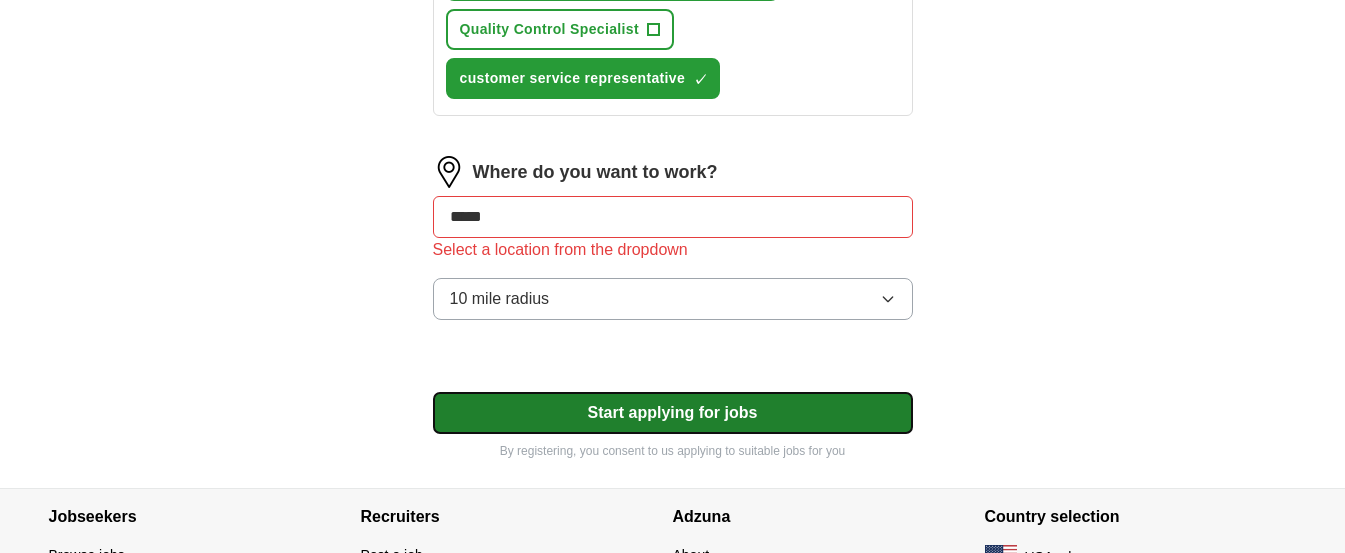 click on "Start applying for jobs" at bounding box center (673, 413) 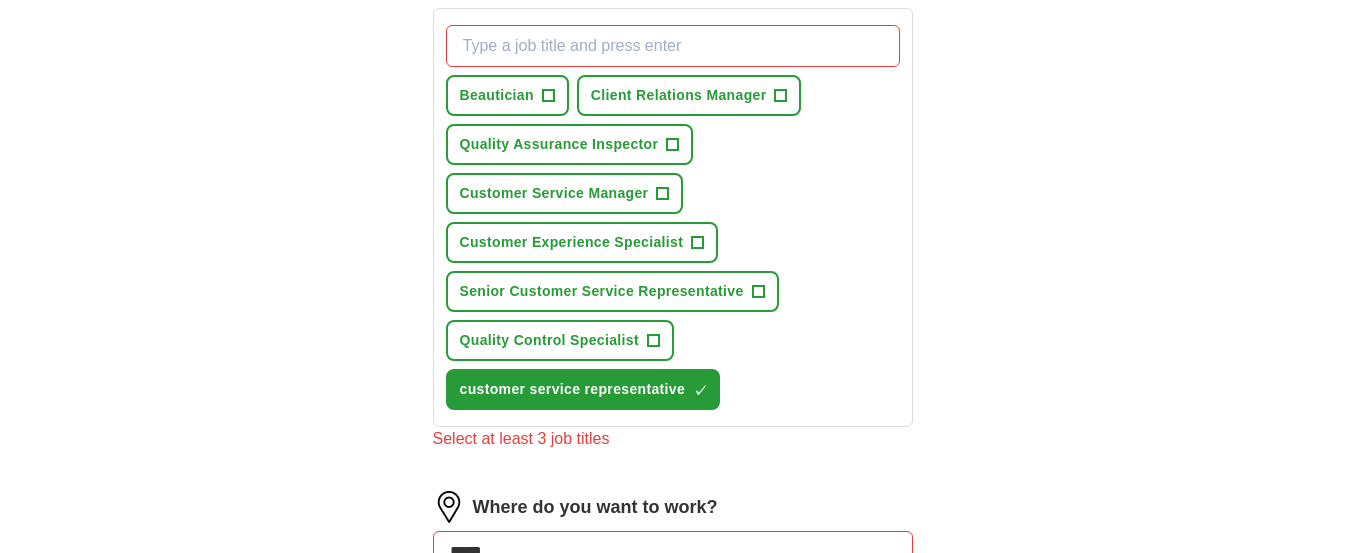 scroll, scrollTop: 703, scrollLeft: 0, axis: vertical 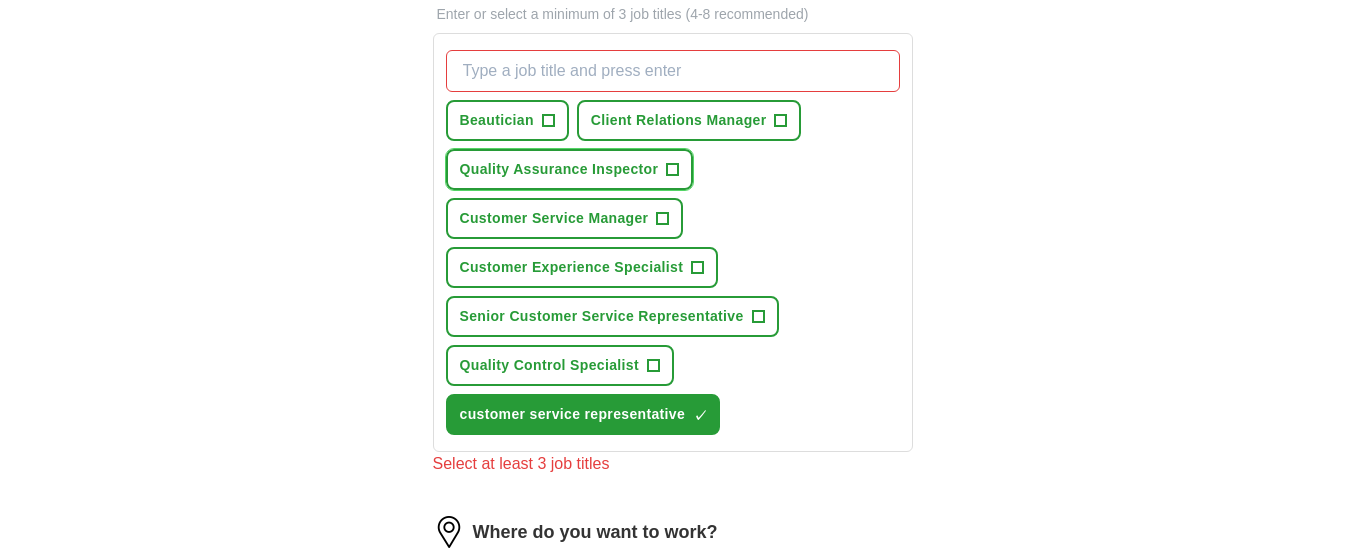 click on "Quality Assurance Inspector" at bounding box center [559, 169] 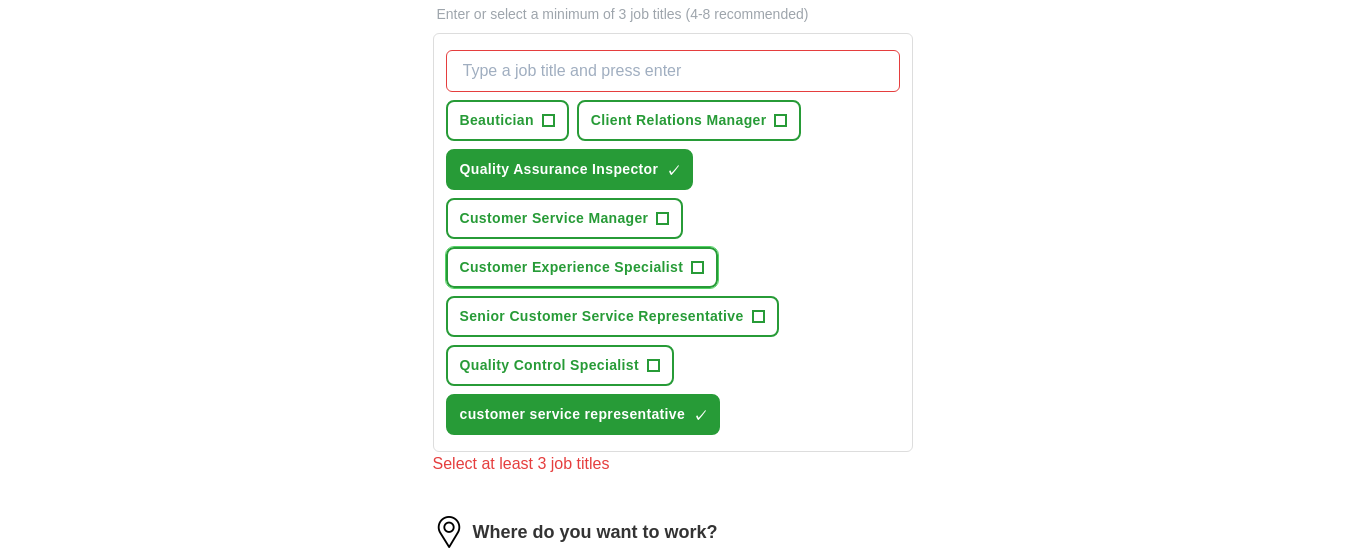 click on "Customer Experience Specialist" at bounding box center (572, 267) 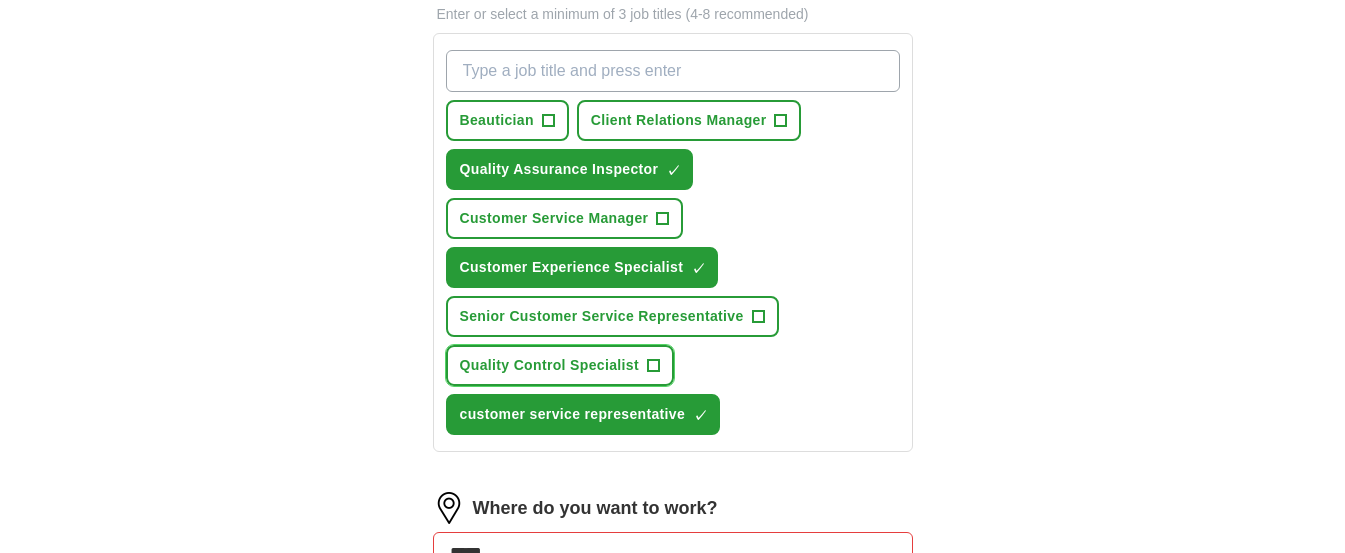 click on "Quality Control Specialist +" at bounding box center [560, 365] 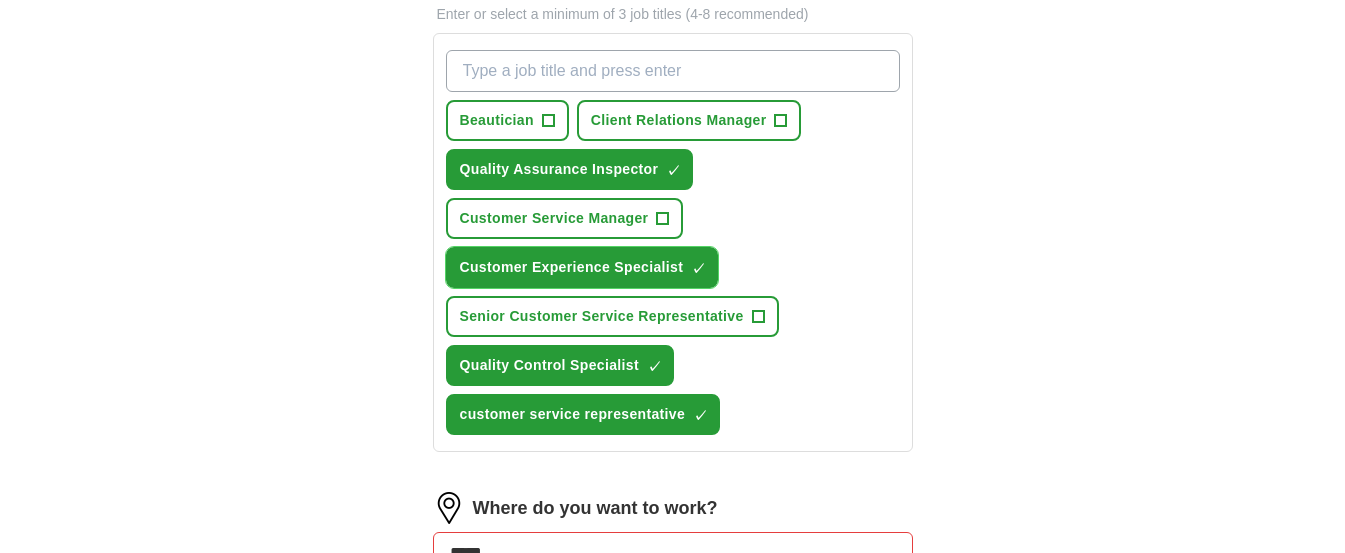 click on "Customer Experience Specialist" at bounding box center [572, 267] 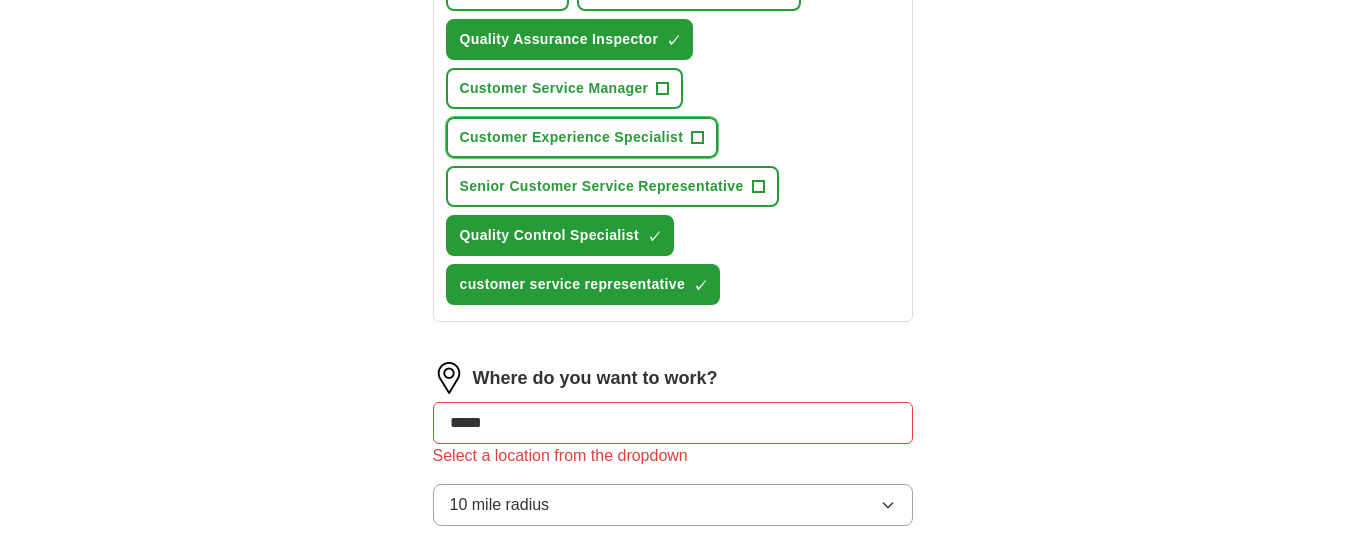 scroll, scrollTop: 840, scrollLeft: 0, axis: vertical 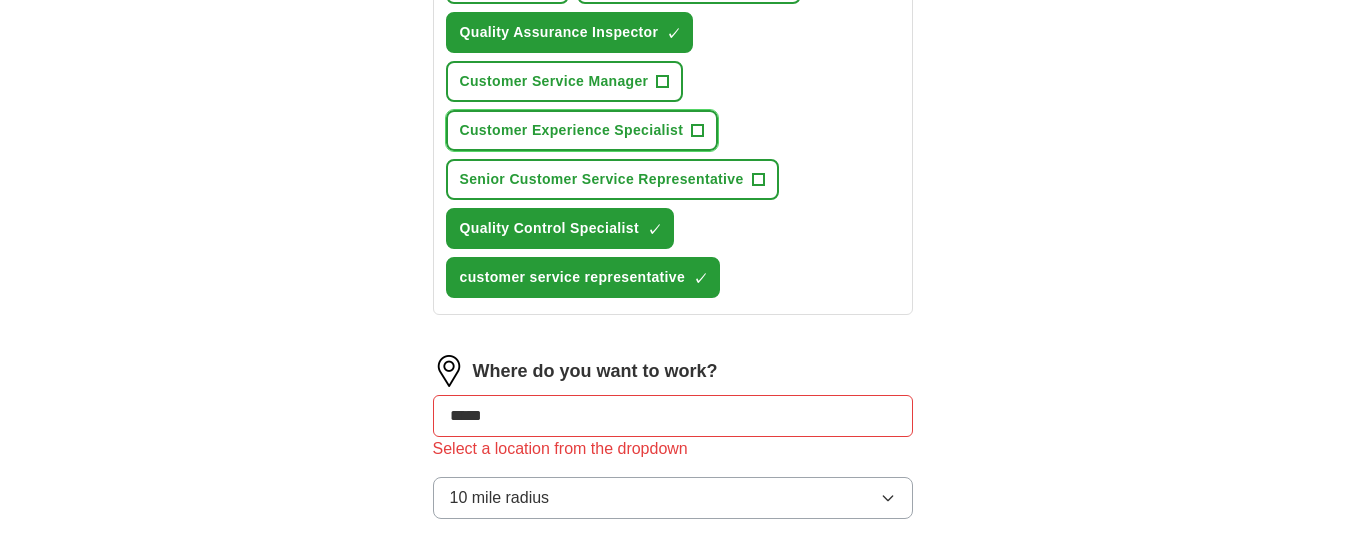 drag, startPoint x: 640, startPoint y: 134, endPoint x: 643, endPoint y: 144, distance: 10.440307 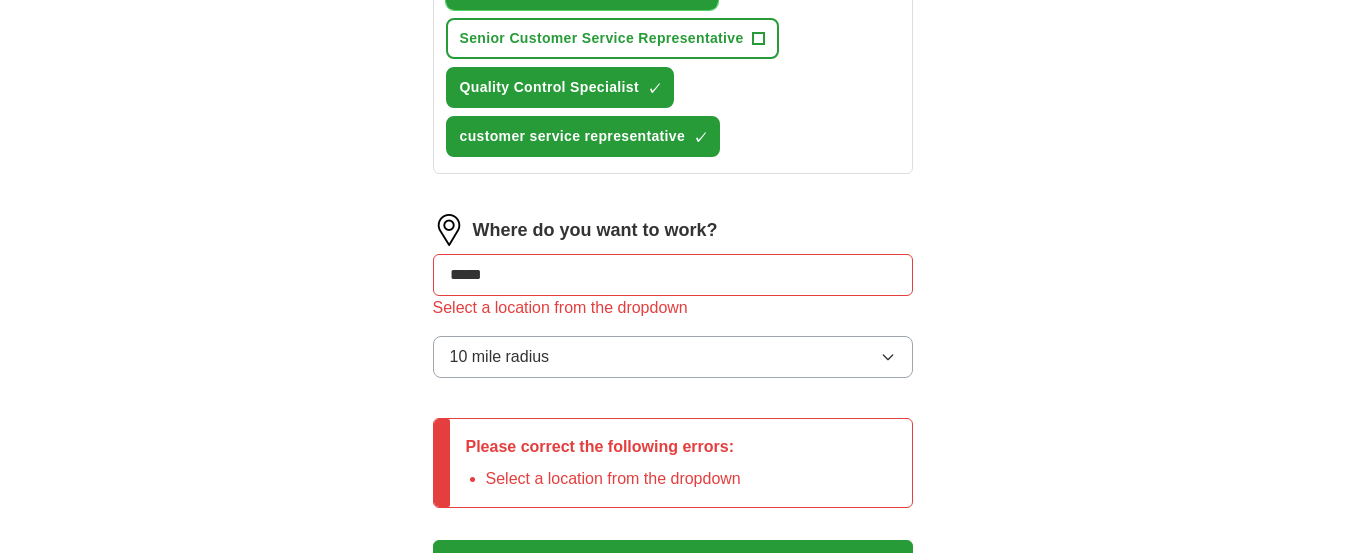scroll, scrollTop: 1013, scrollLeft: 0, axis: vertical 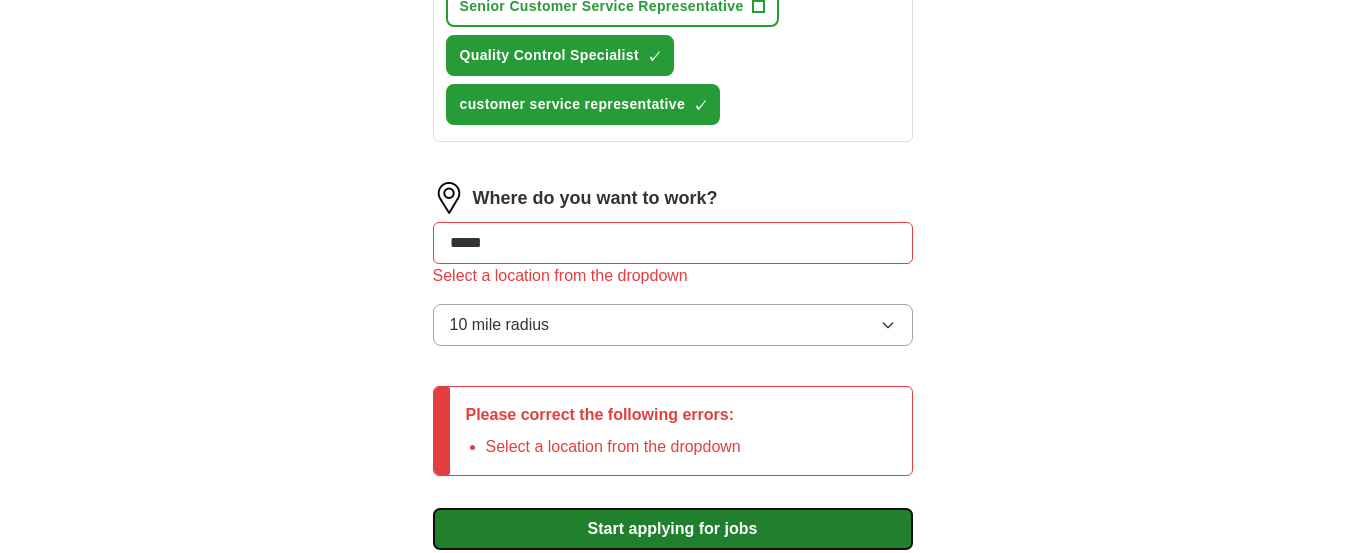 click on "Start applying for jobs" at bounding box center [673, 529] 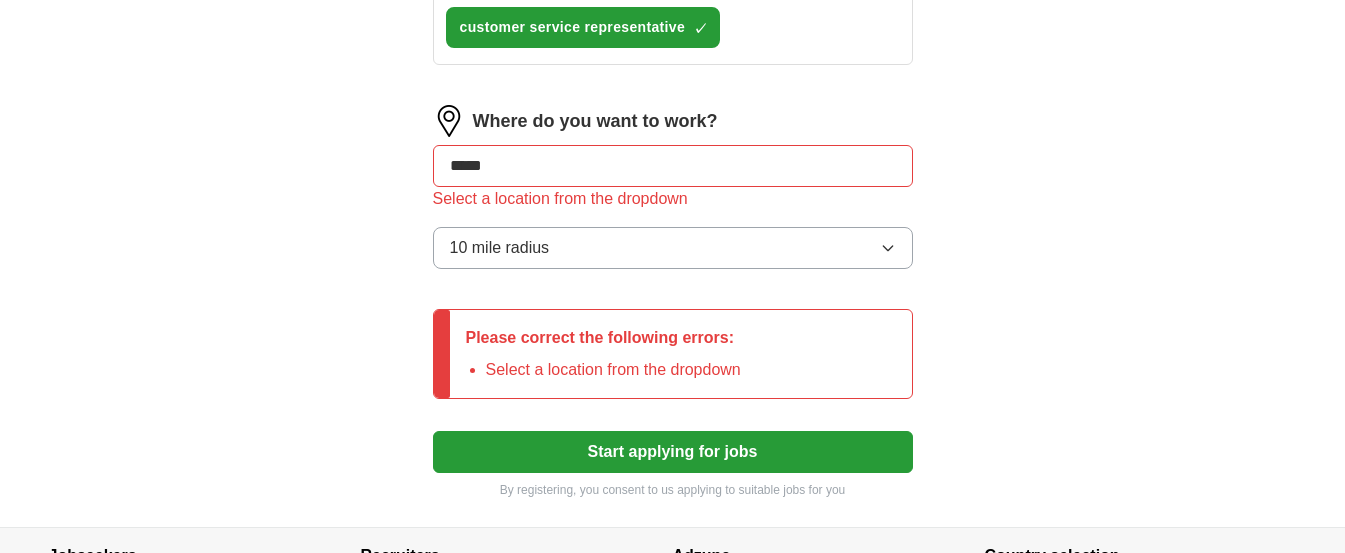 scroll, scrollTop: 1101, scrollLeft: 0, axis: vertical 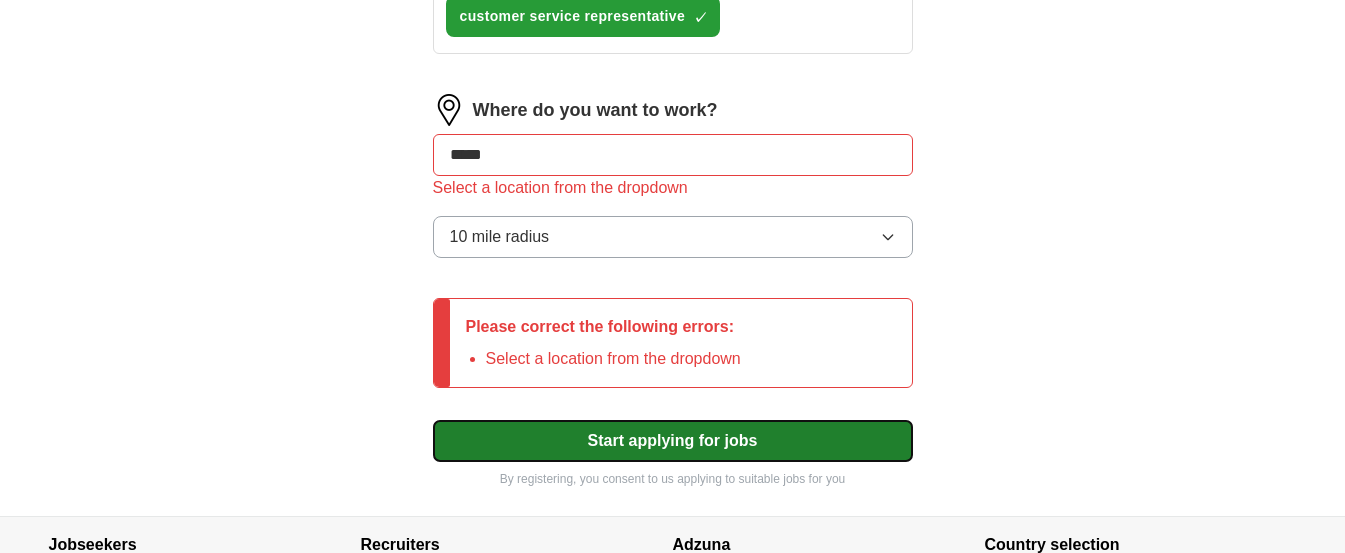 click on "Start applying for jobs" at bounding box center (673, 441) 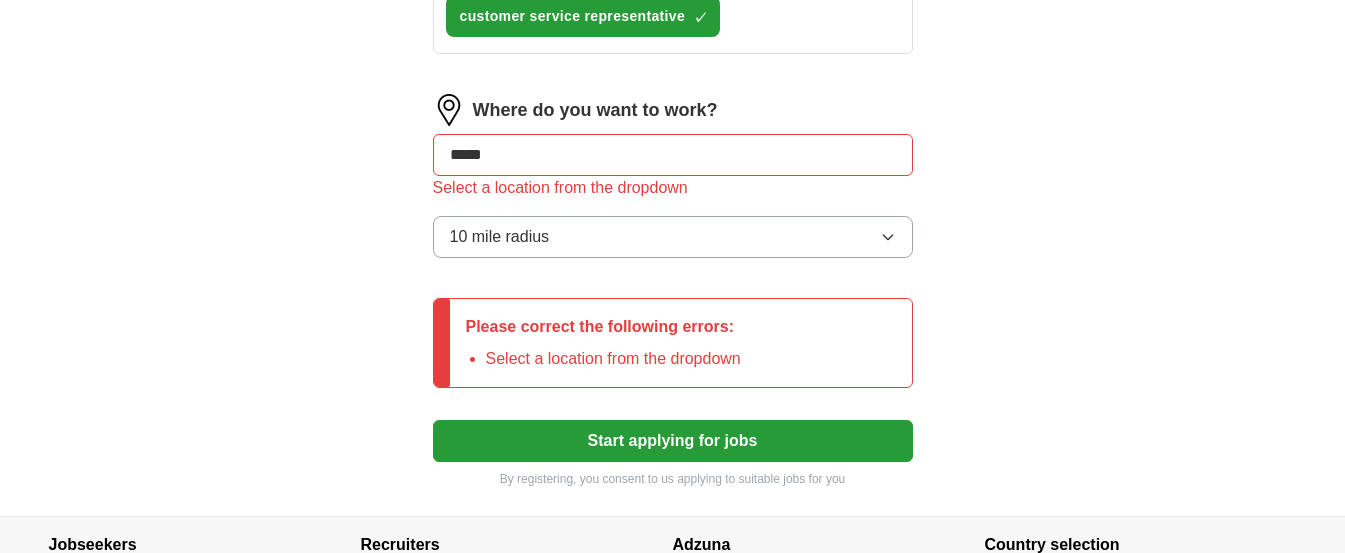 click on "*****" at bounding box center [673, 155] 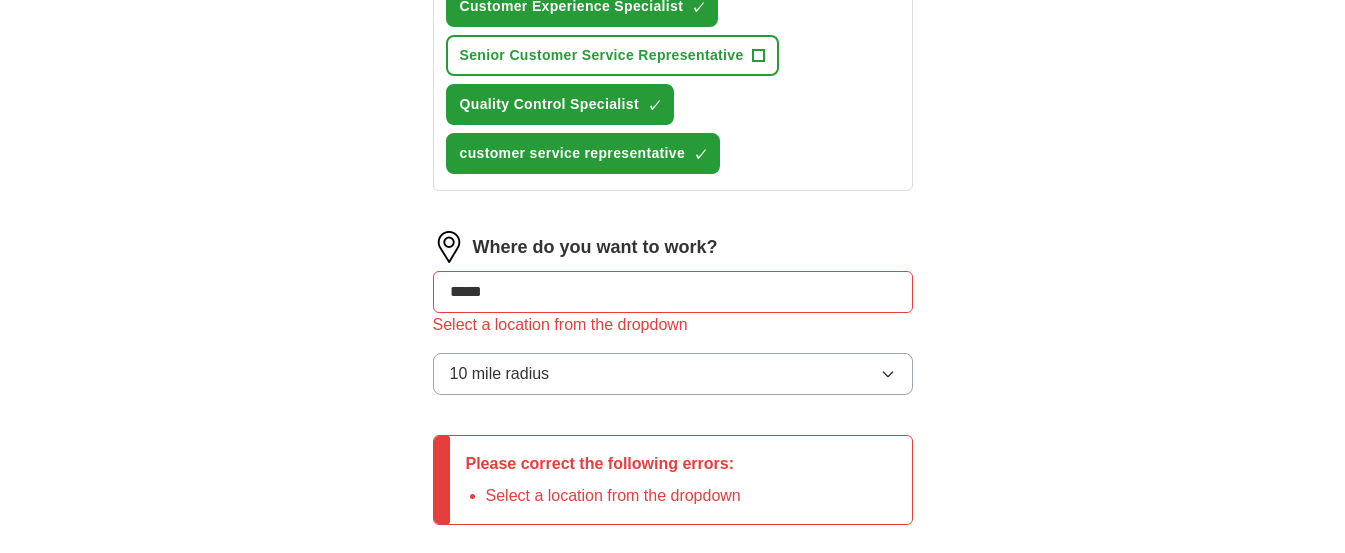 scroll, scrollTop: 925, scrollLeft: 0, axis: vertical 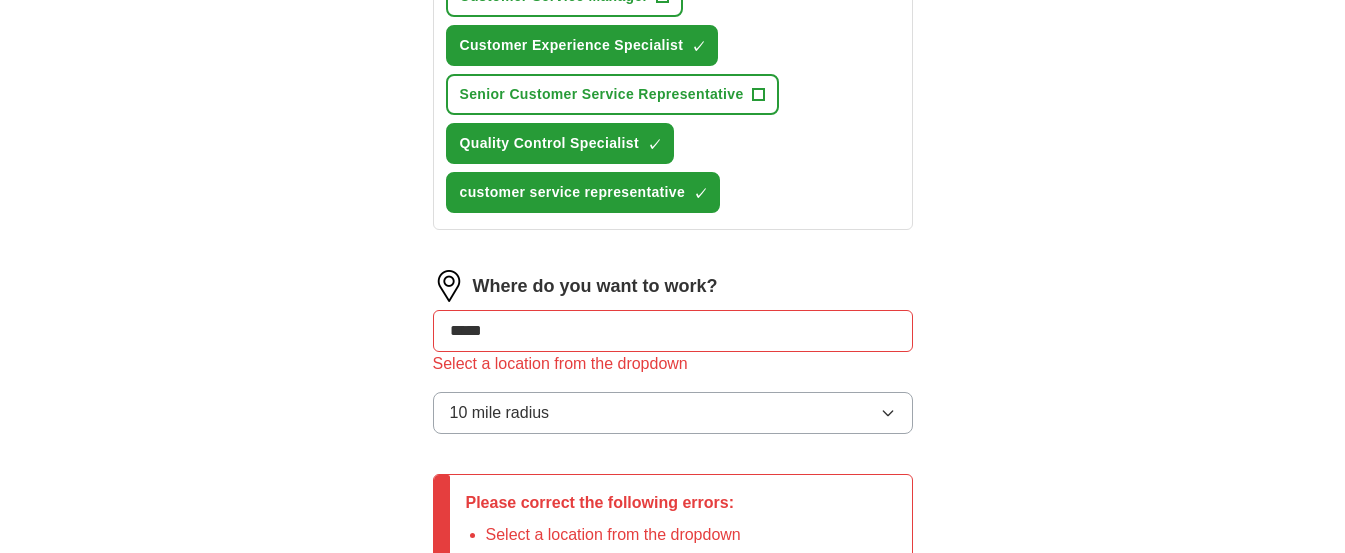 click on "Select a location from the dropdown" at bounding box center (673, 364) 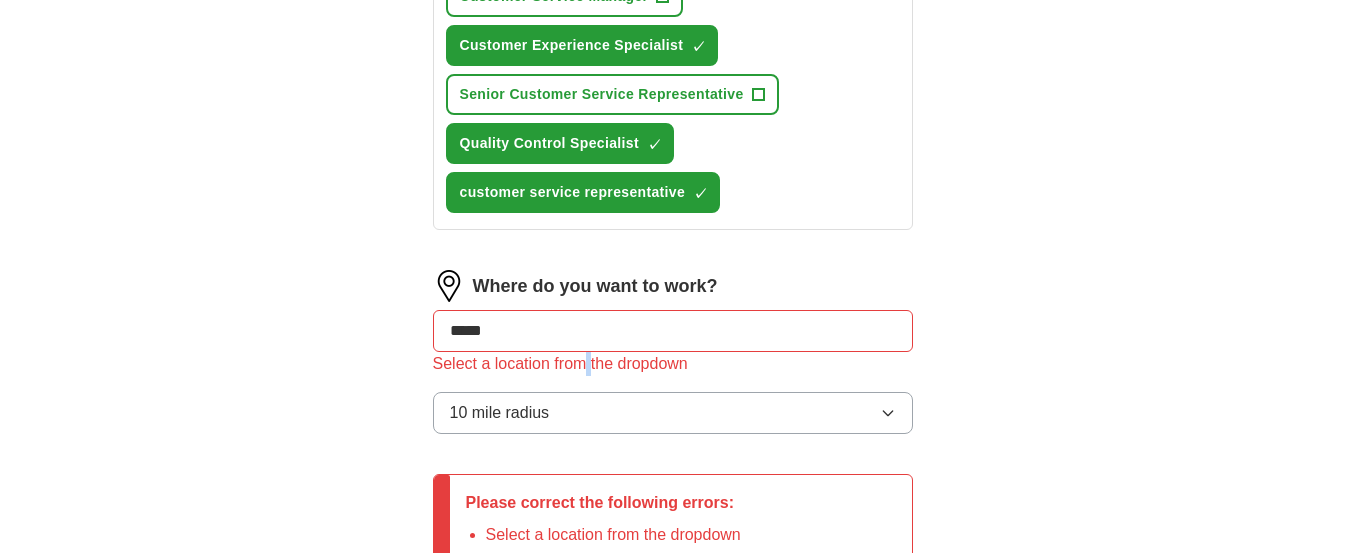 click on "Select a location from the dropdown" at bounding box center (673, 364) 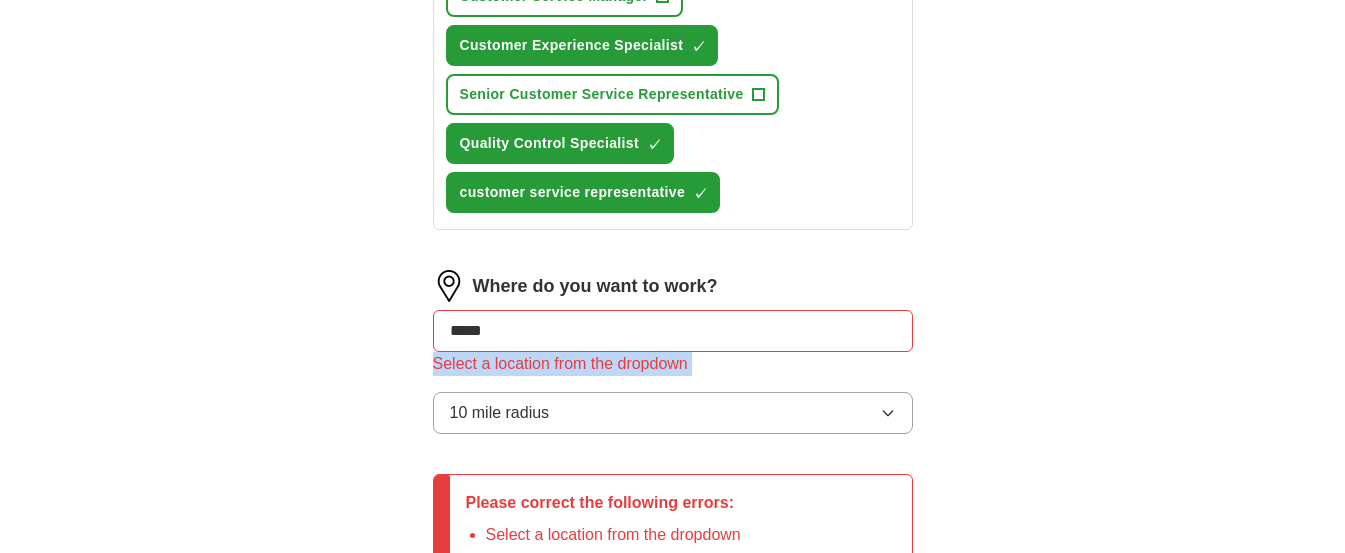 click on "Select a location from the dropdown" at bounding box center [673, 364] 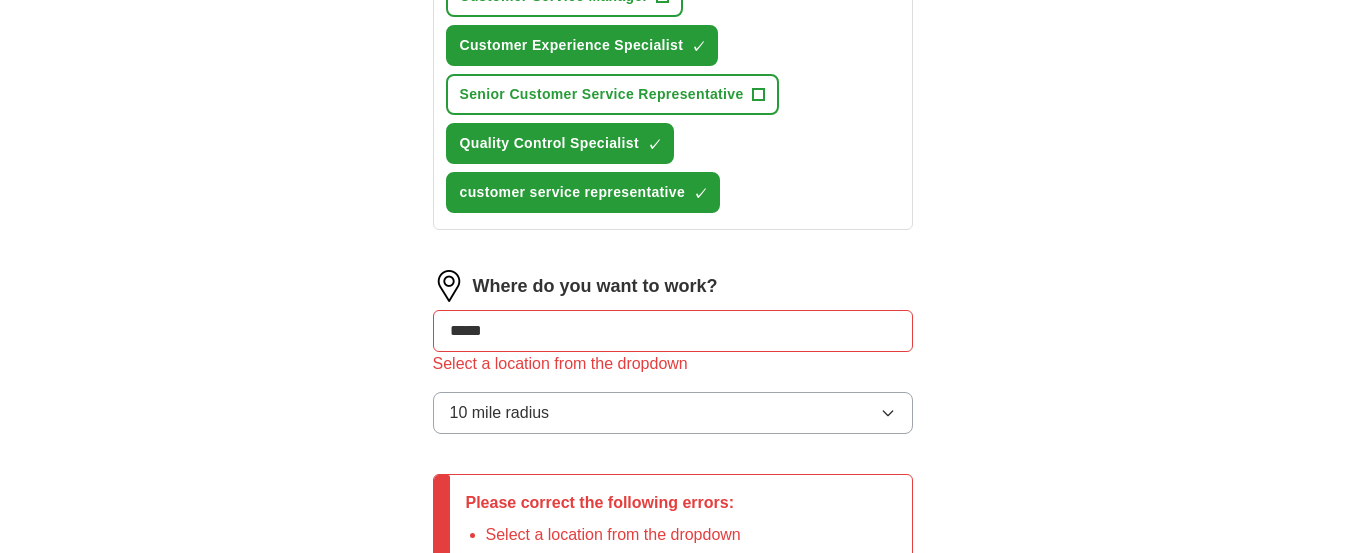 click on "*****" at bounding box center [673, 331] 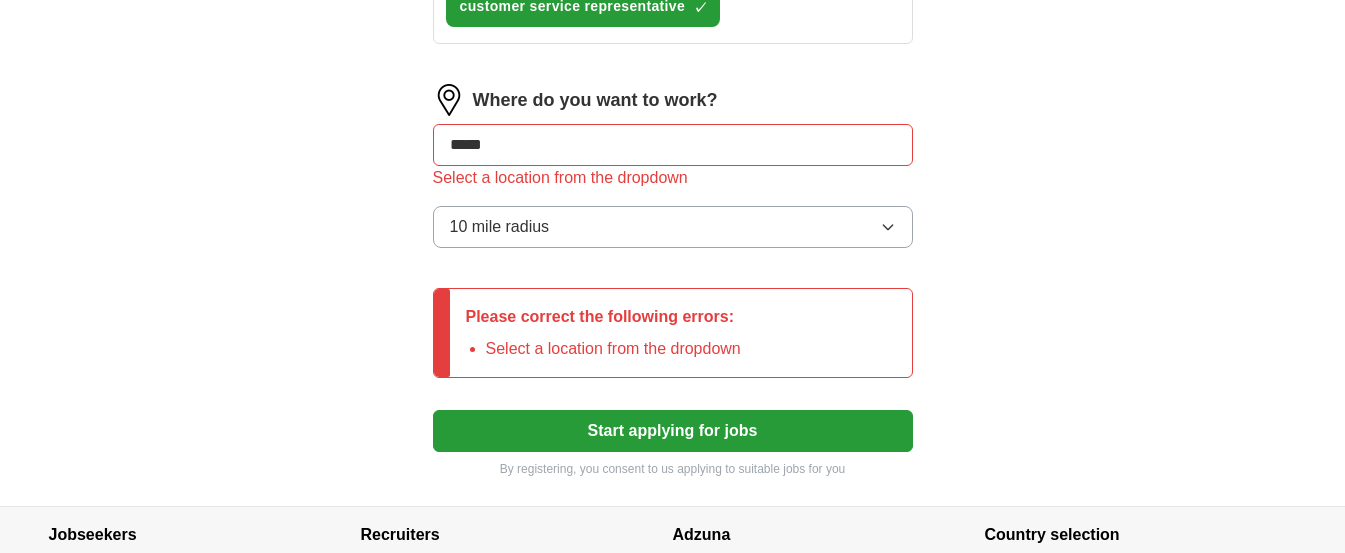 scroll, scrollTop: 1118, scrollLeft: 0, axis: vertical 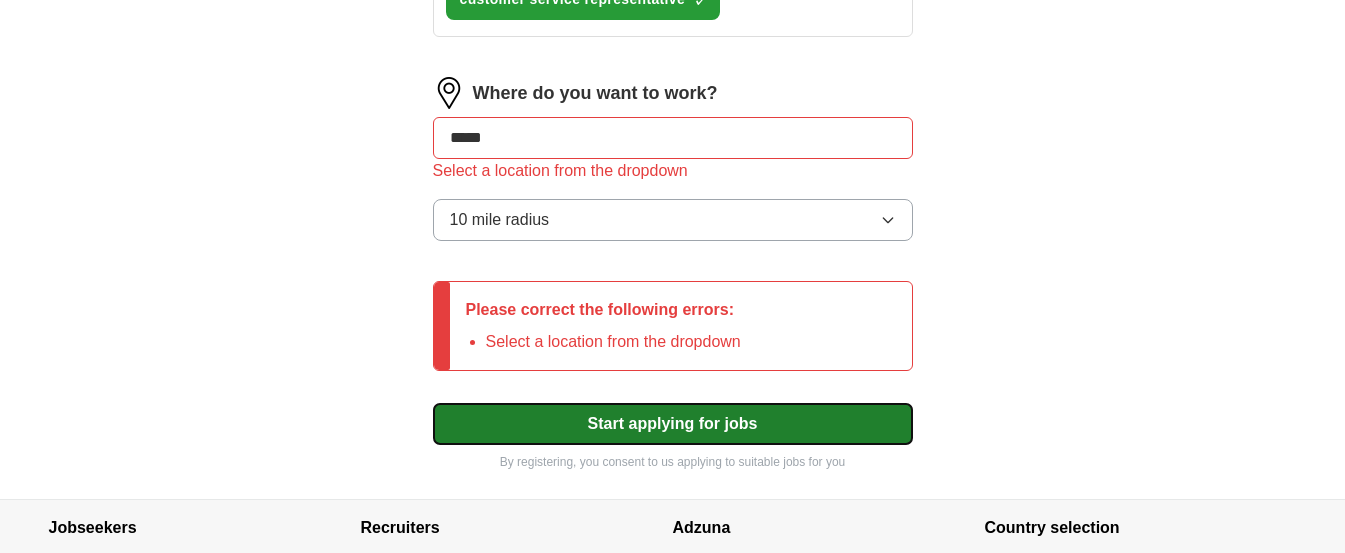 click on "Start applying for jobs" at bounding box center [673, 424] 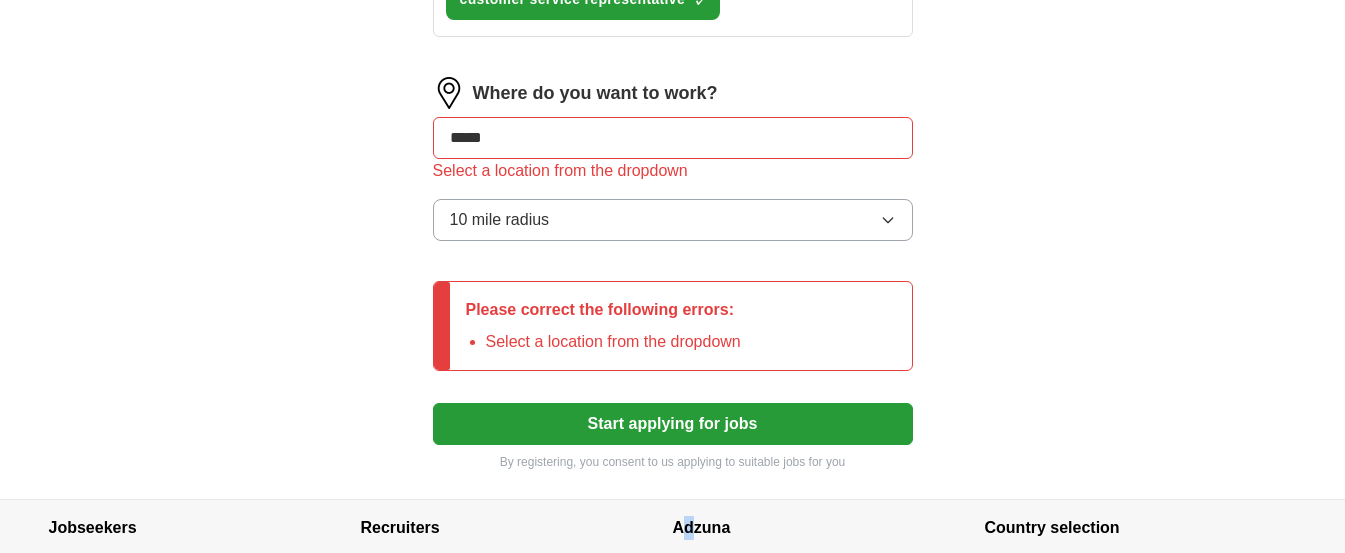 click on "Adzuna" at bounding box center [829, 528] 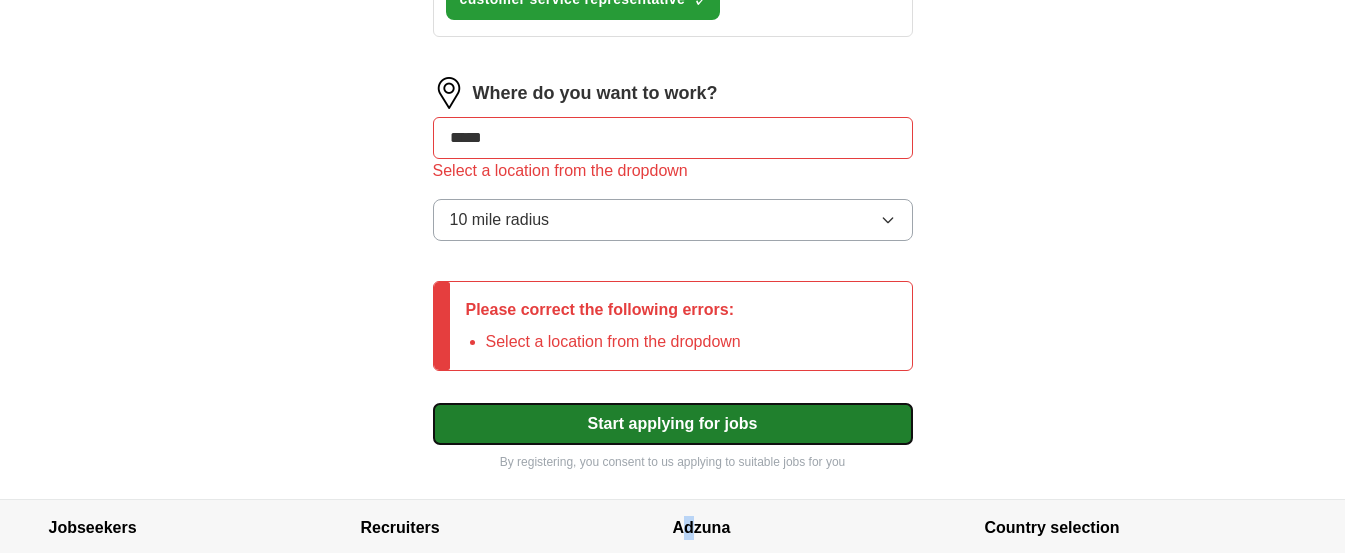 click on "Start applying for jobs" at bounding box center (673, 424) 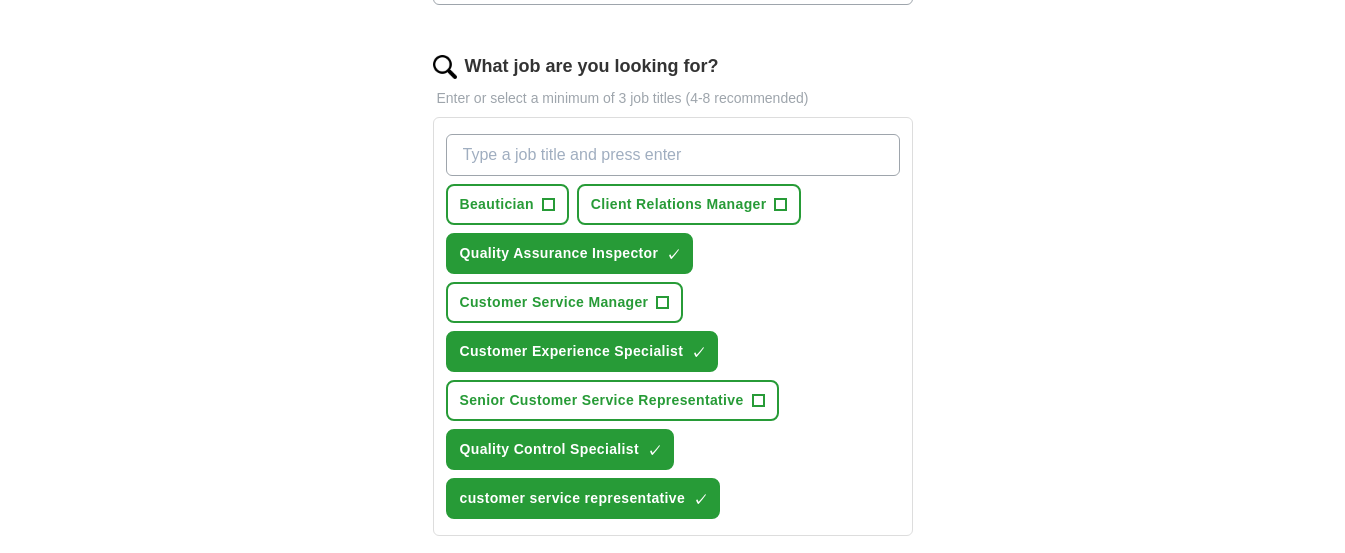scroll, scrollTop: 1118, scrollLeft: 0, axis: vertical 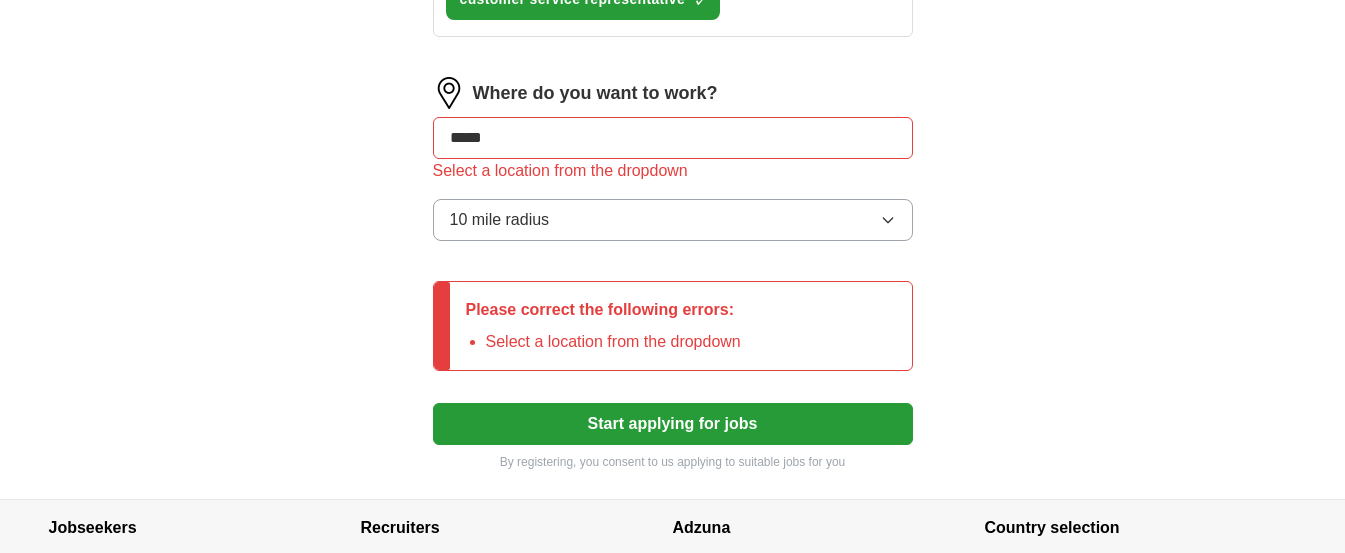 click on "Please correct the following errors: Select a location from the dropdown" at bounding box center [603, 326] 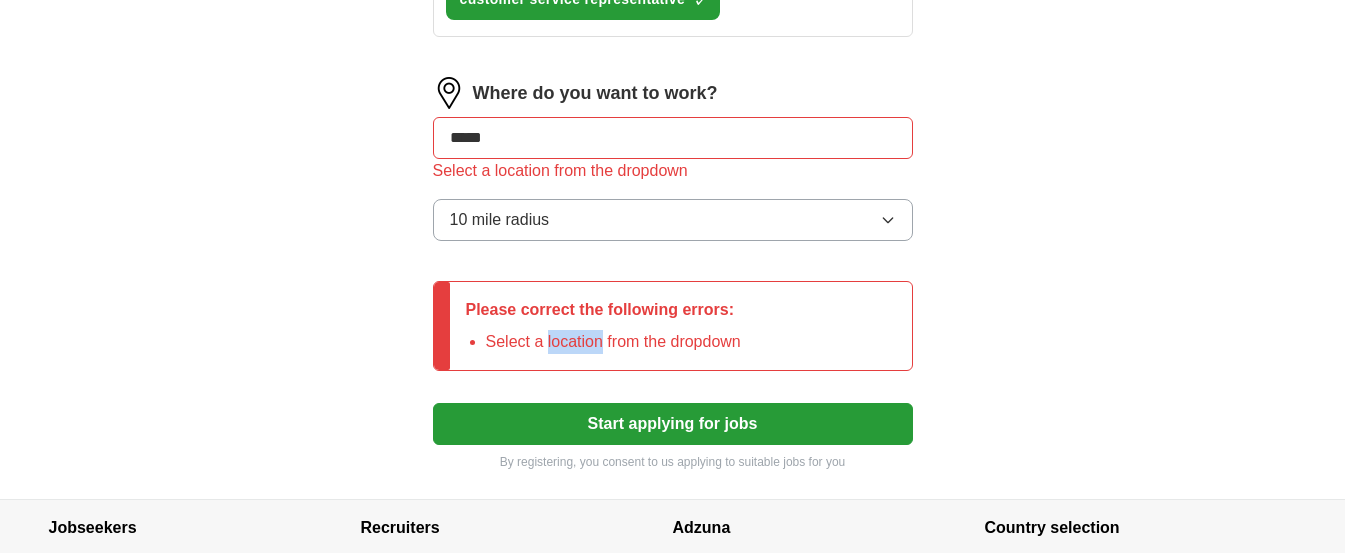 click on "Select a location from the dropdown" at bounding box center (613, 342) 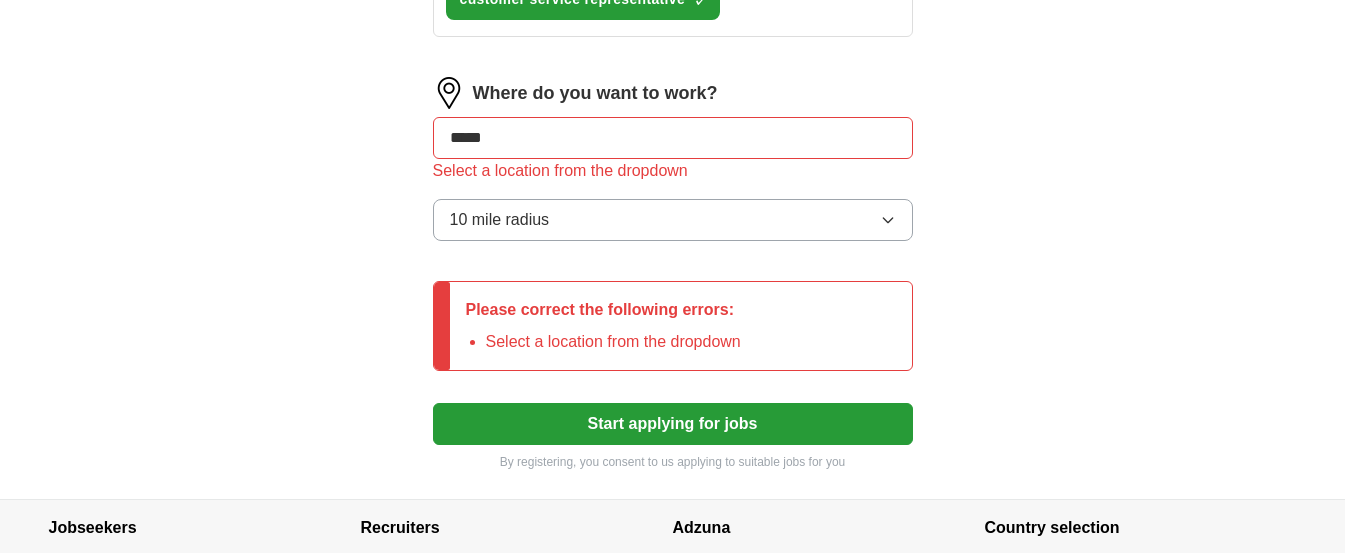 drag, startPoint x: 467, startPoint y: 345, endPoint x: 471, endPoint y: 358, distance: 13.601471 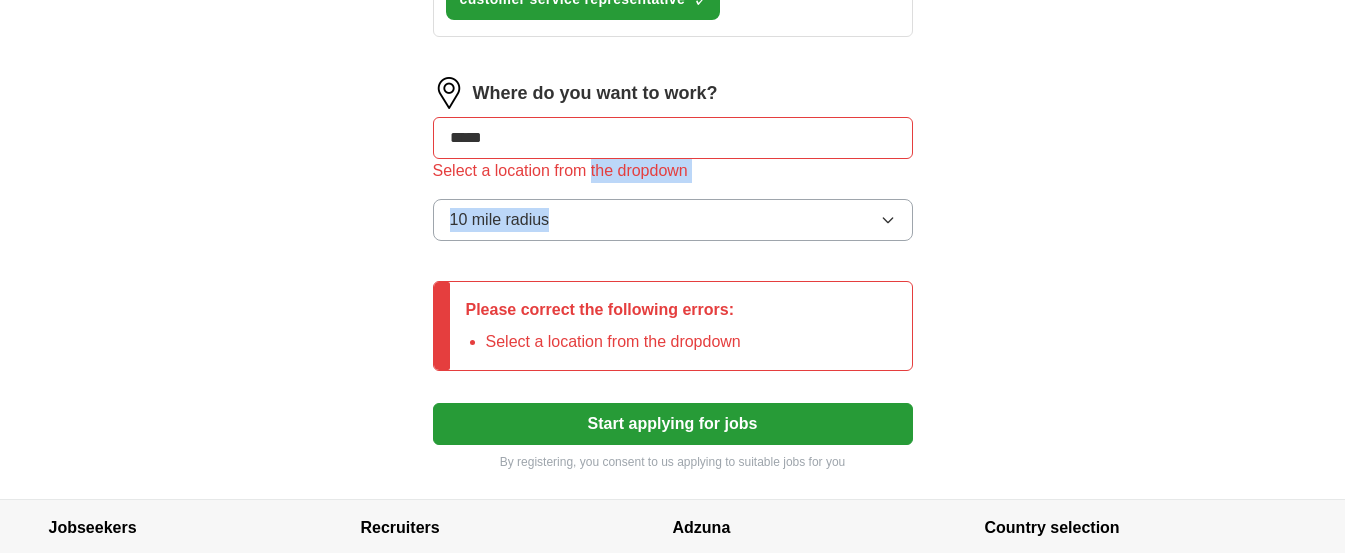 drag, startPoint x: 574, startPoint y: 195, endPoint x: 601, endPoint y: 120, distance: 79.71198 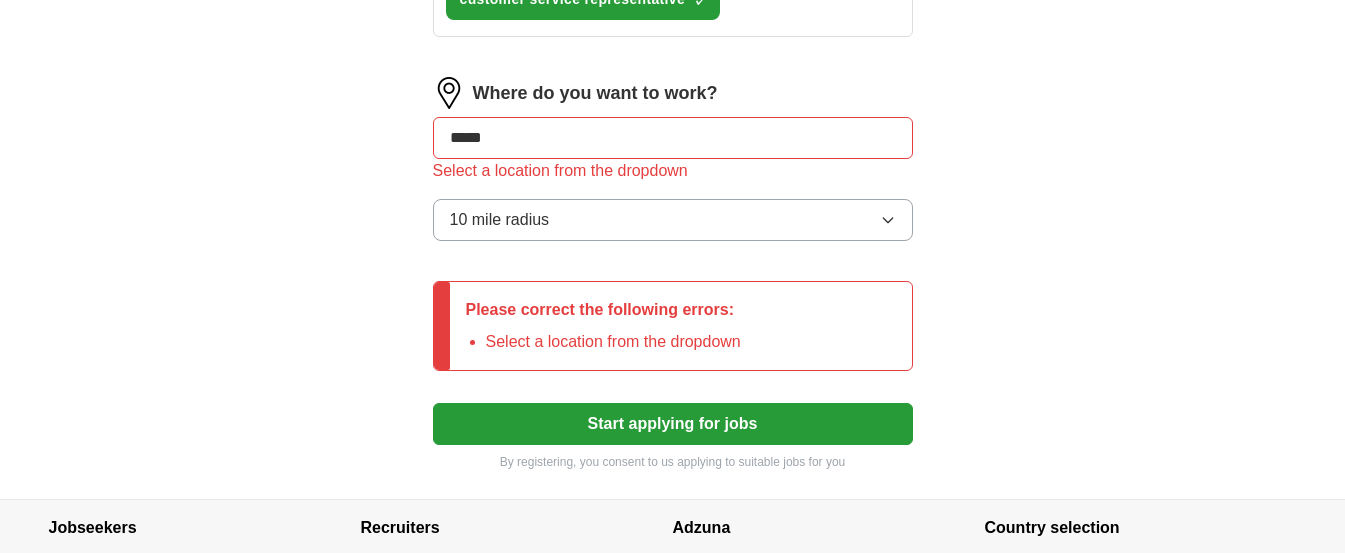 click on "*****" at bounding box center [673, 138] 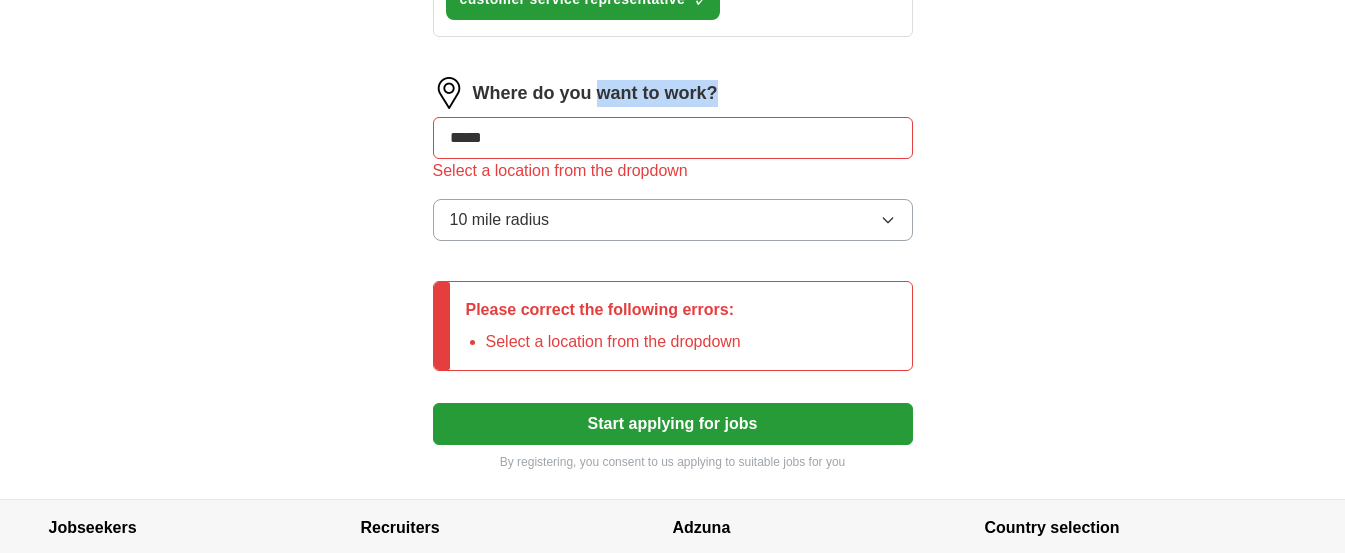 drag, startPoint x: 606, startPoint y: 87, endPoint x: 616, endPoint y: 152, distance: 65.76473 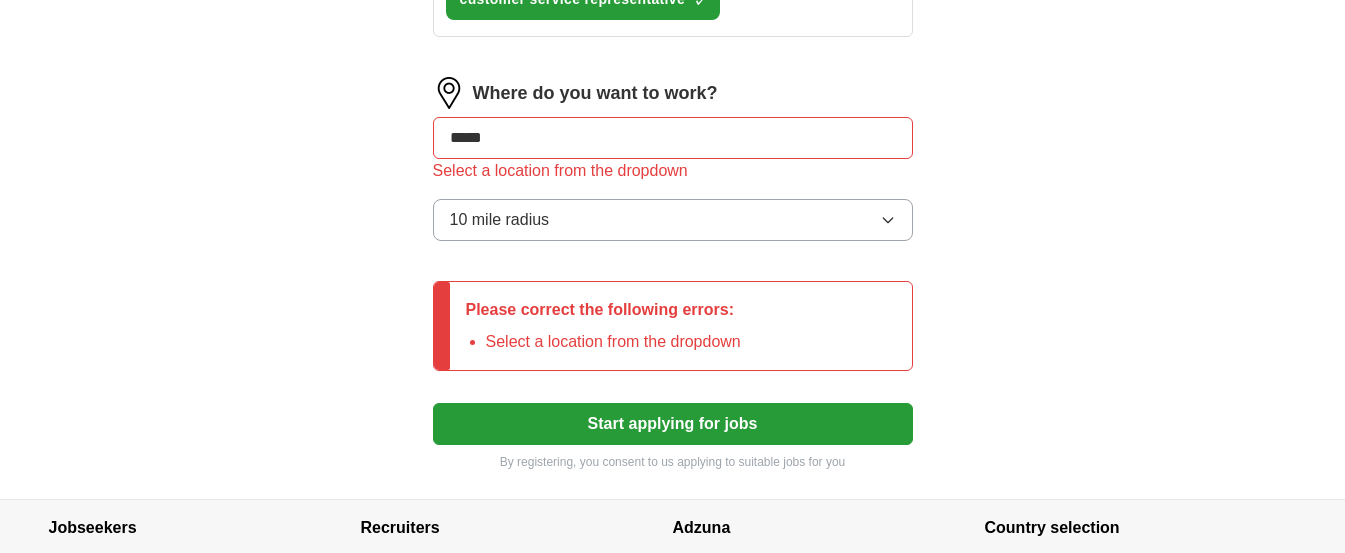 click on "*****" at bounding box center (673, 138) 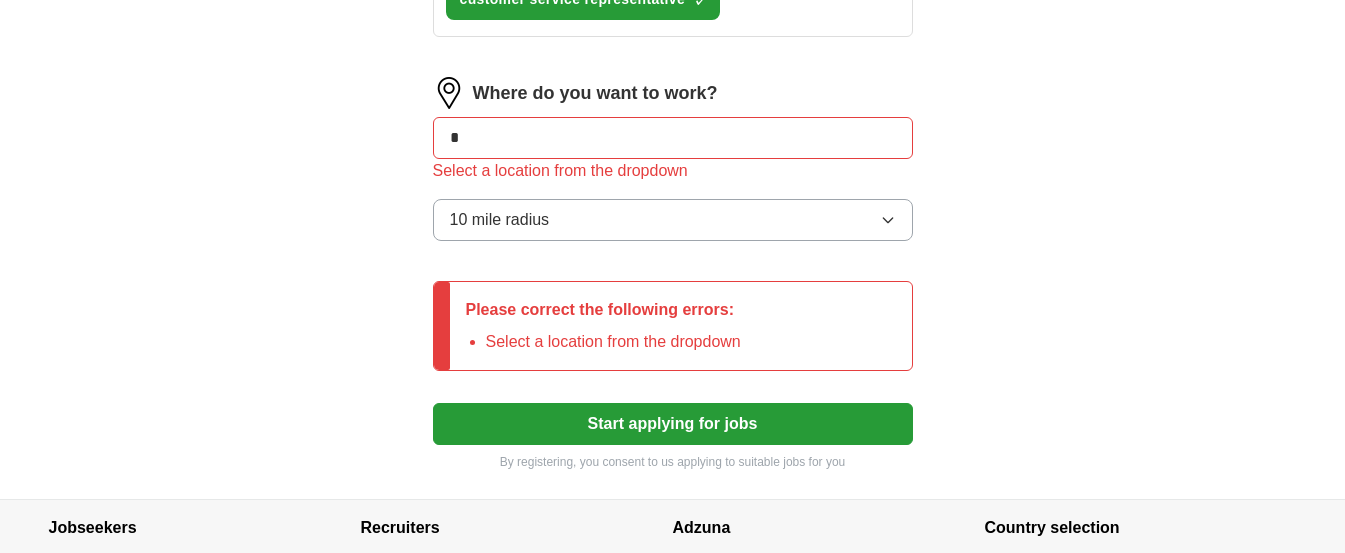 type on "*" 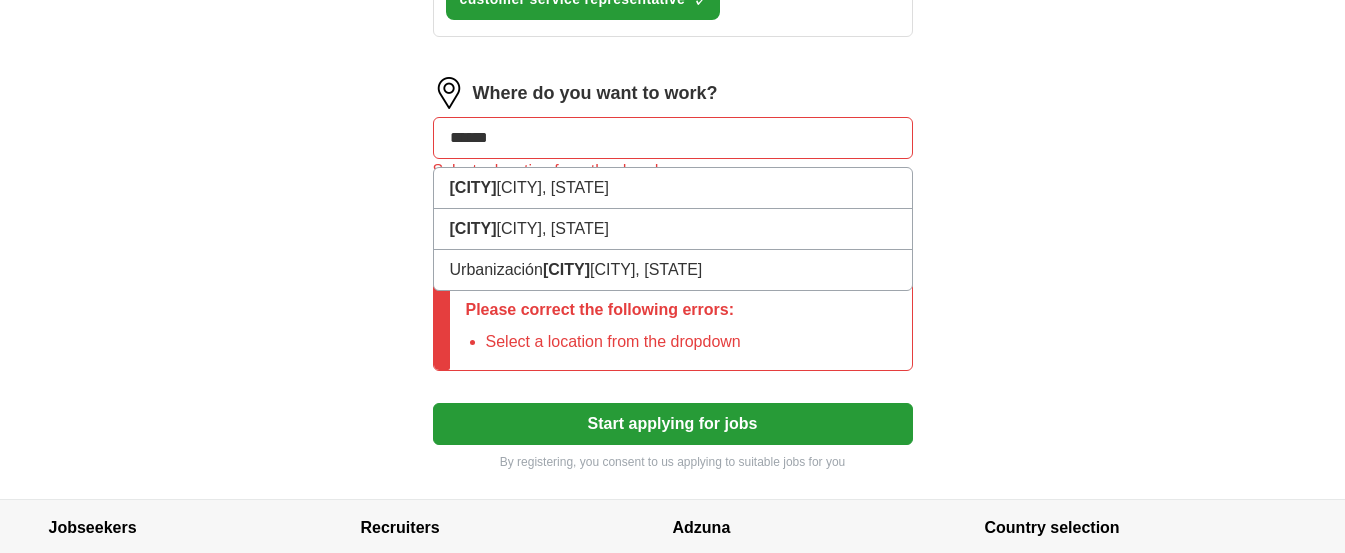 type on "*******" 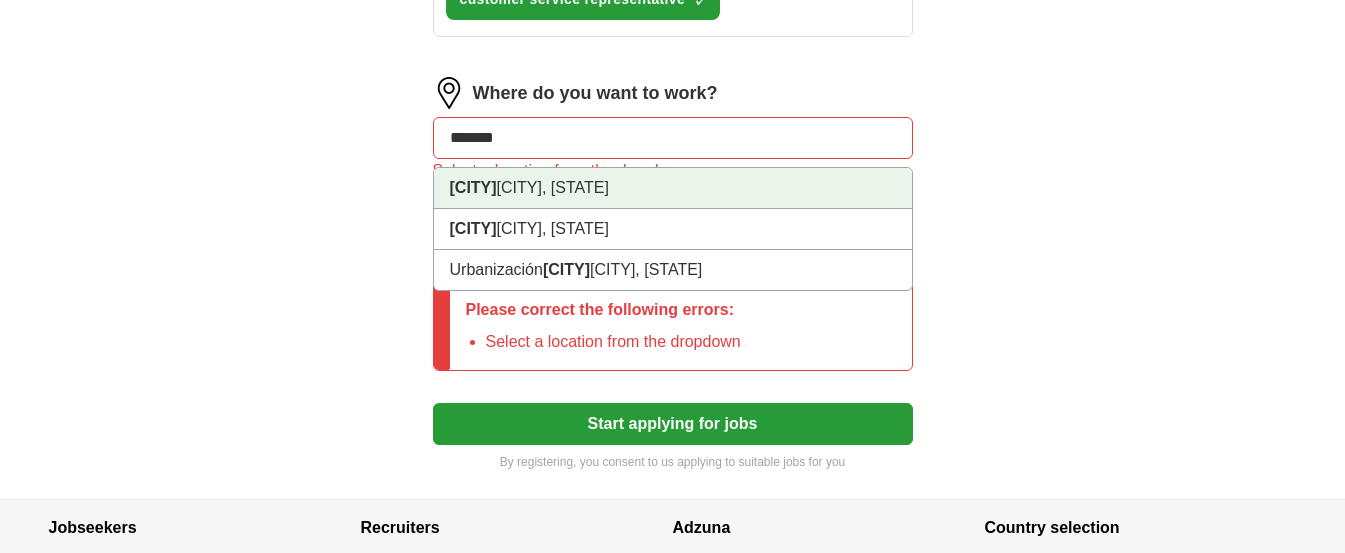 click on "[CITY], [STATE]" at bounding box center (673, 188) 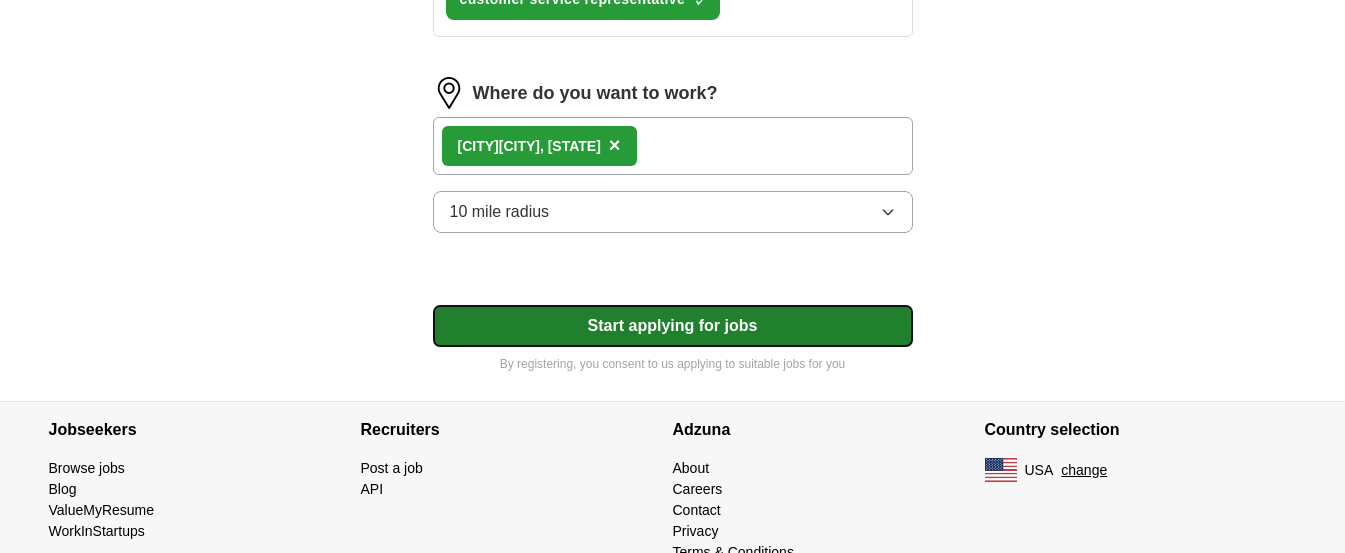 click on "Start applying for jobs" at bounding box center (673, 326) 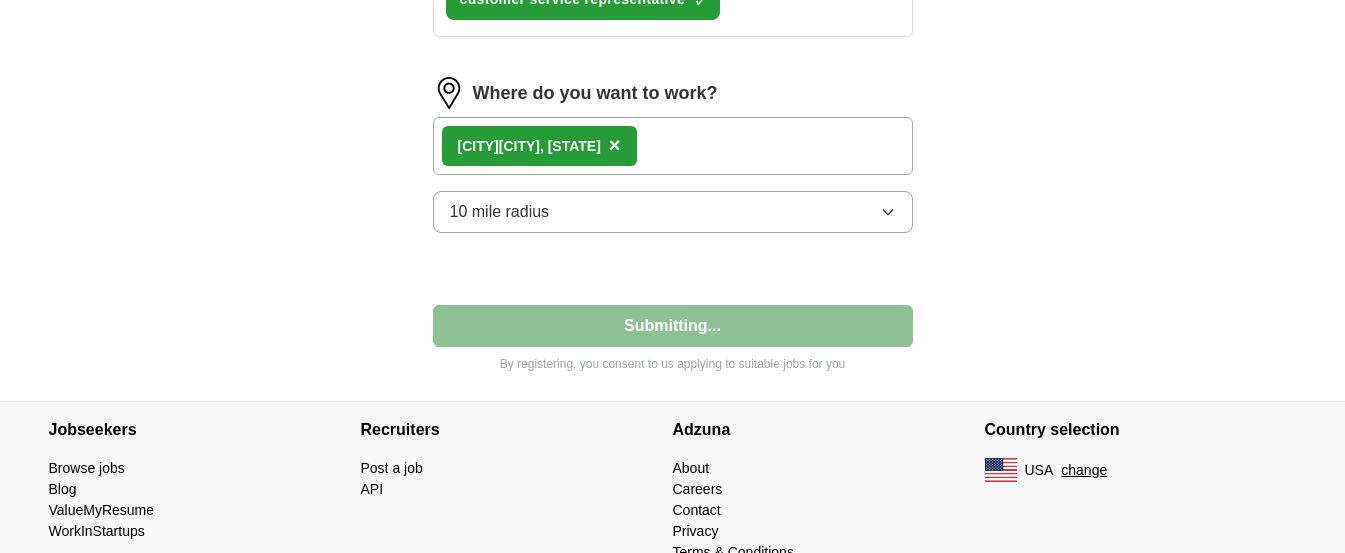 select on "**" 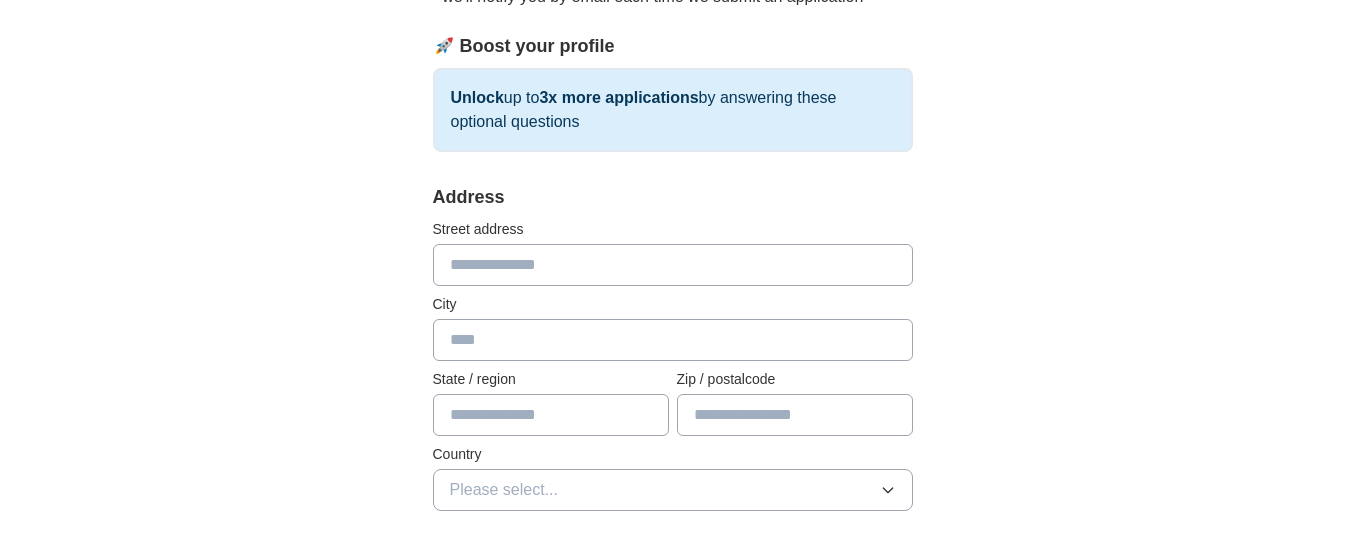 scroll, scrollTop: 310, scrollLeft: 0, axis: vertical 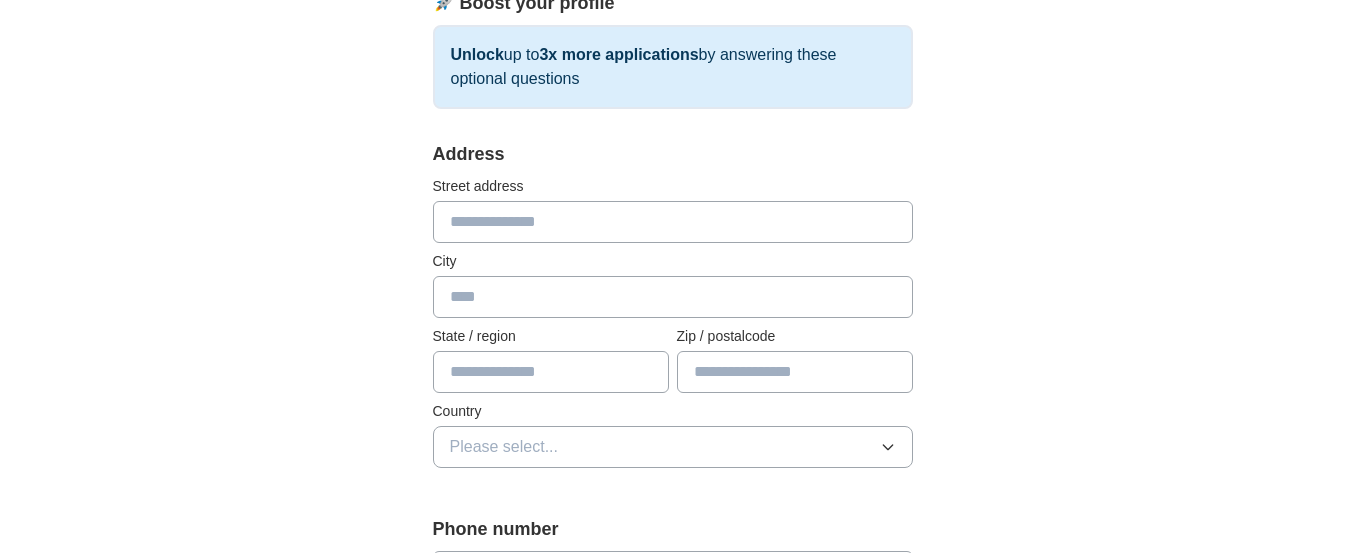 click at bounding box center [673, 222] 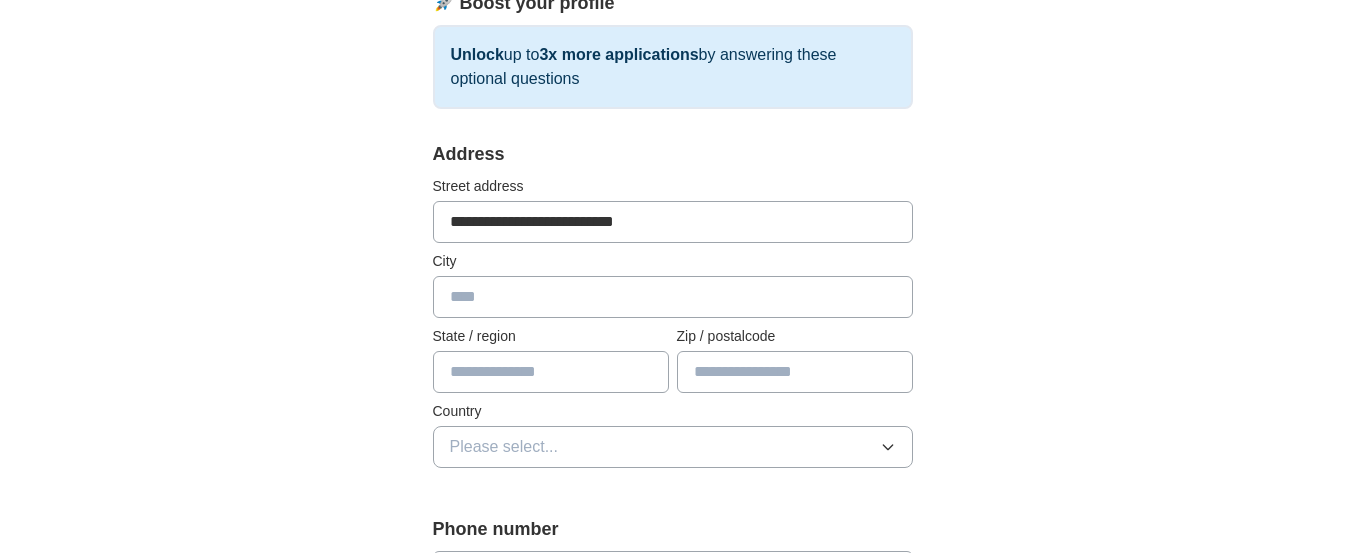 type on "**********" 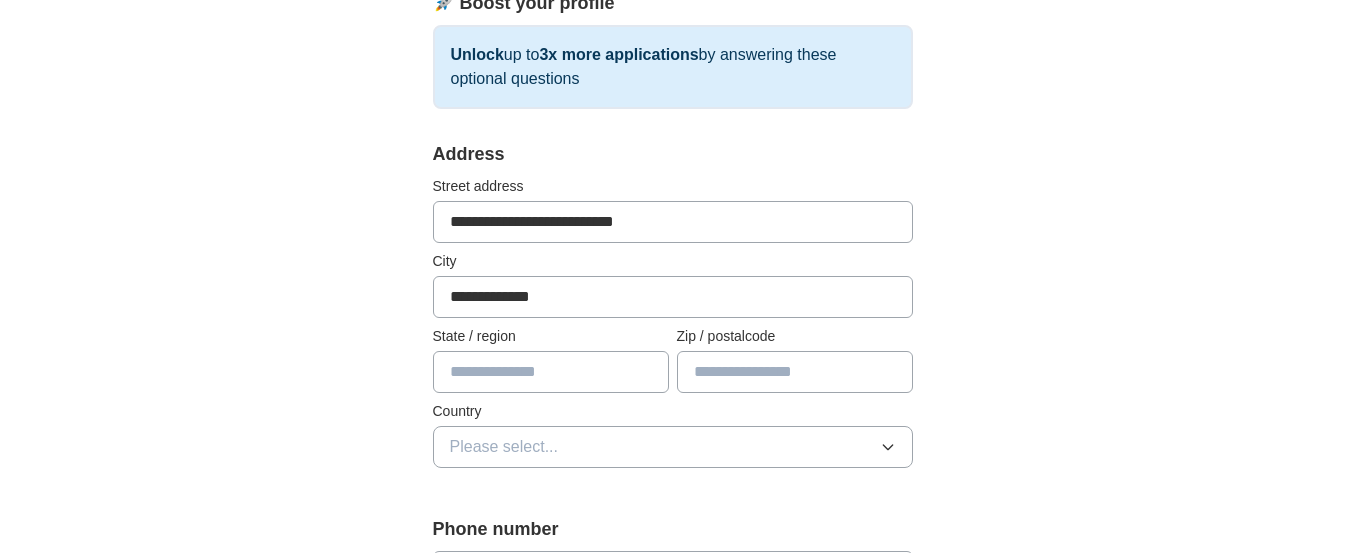 type on "**********" 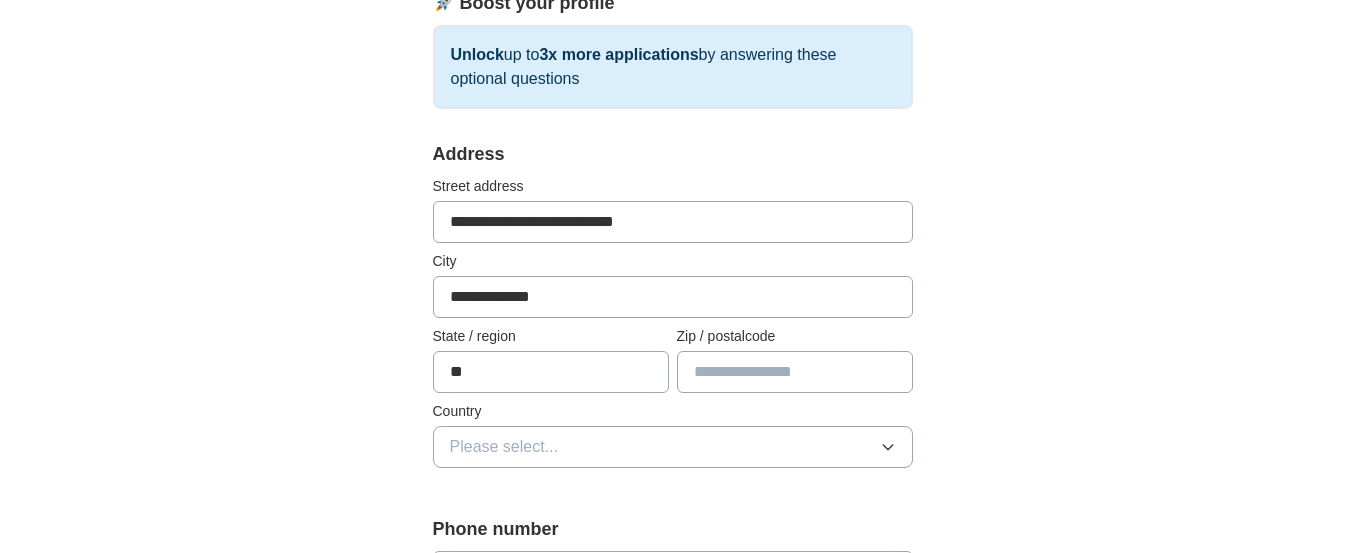 type on "**" 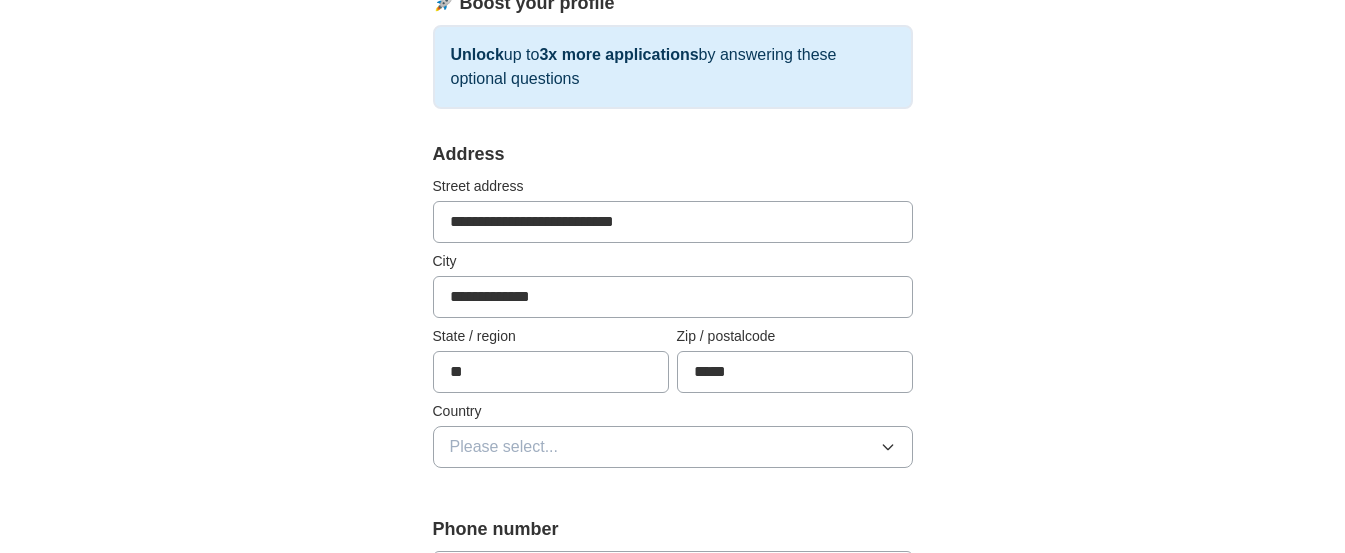 type on "*****" 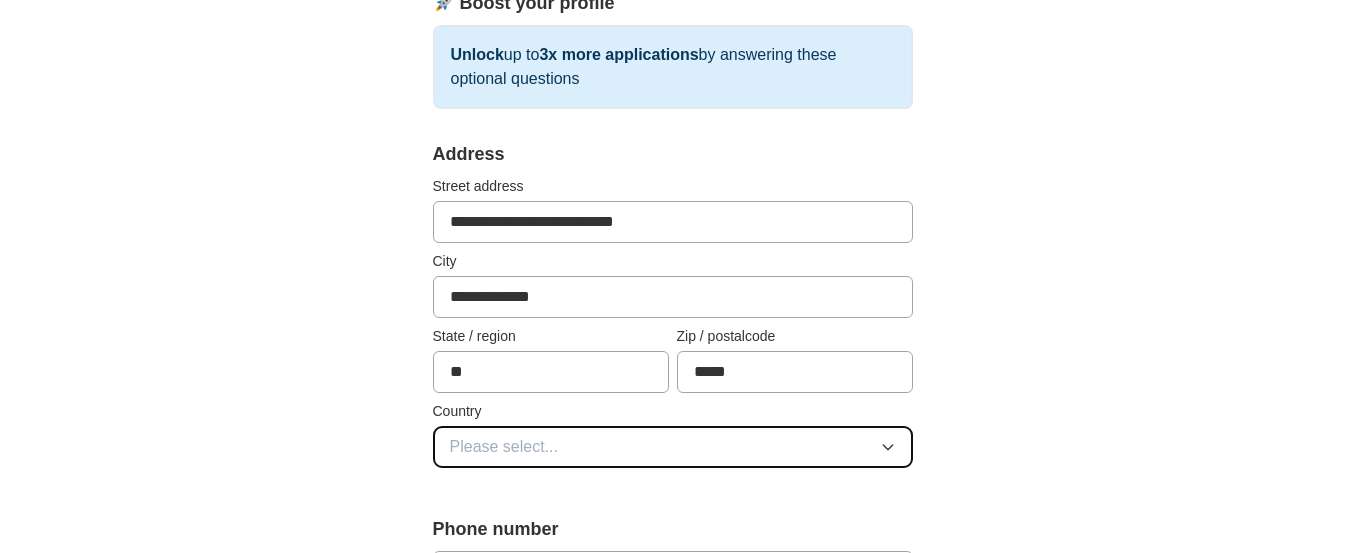 click on "Please select..." at bounding box center [673, 447] 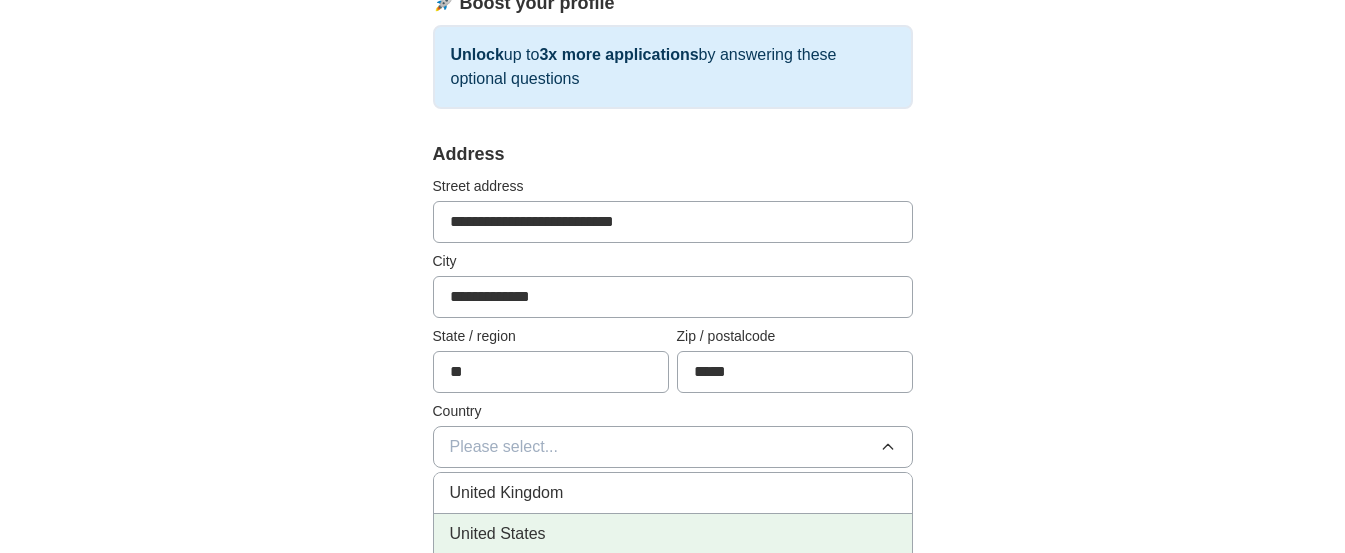 click on "United States" at bounding box center [498, 534] 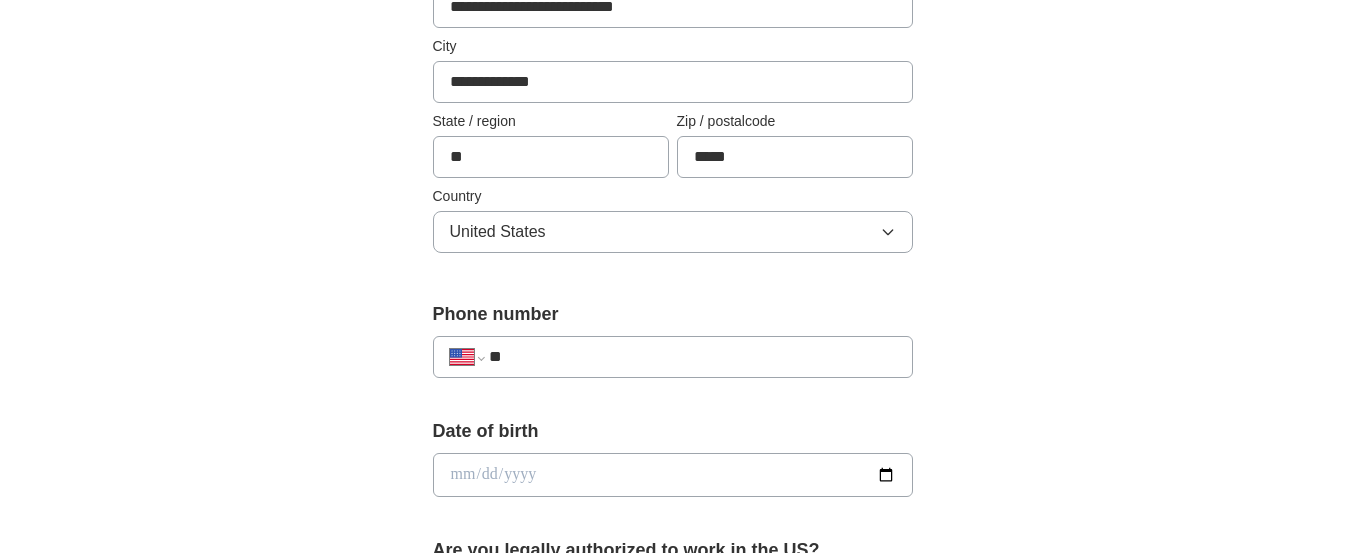 scroll, scrollTop: 600, scrollLeft: 0, axis: vertical 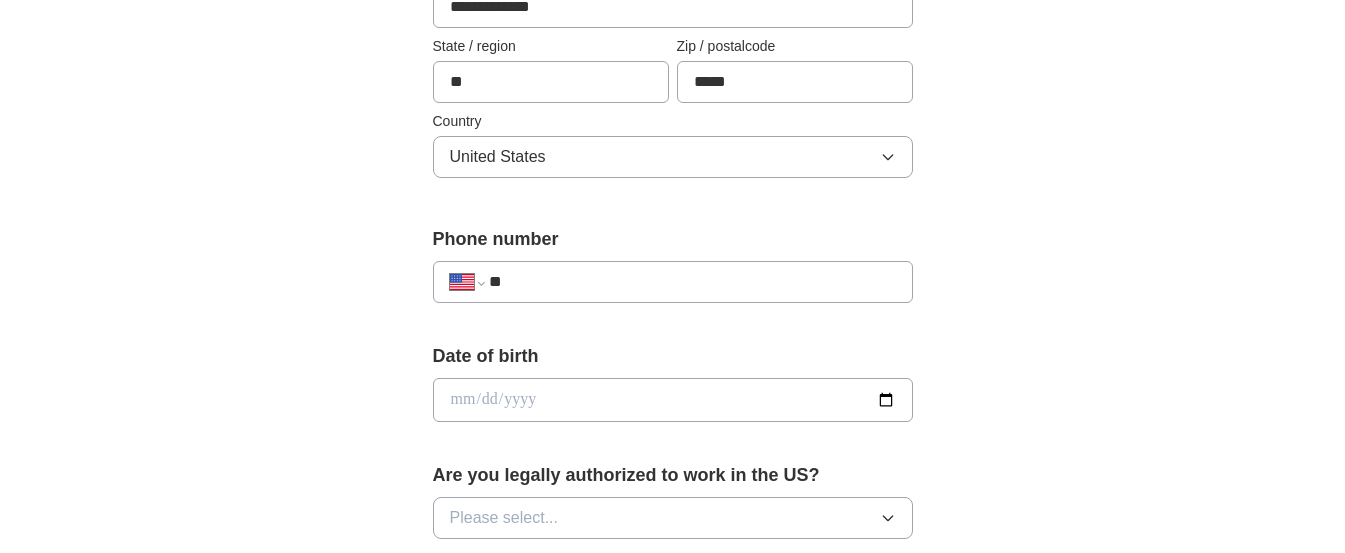 click on "**" at bounding box center [692, 282] 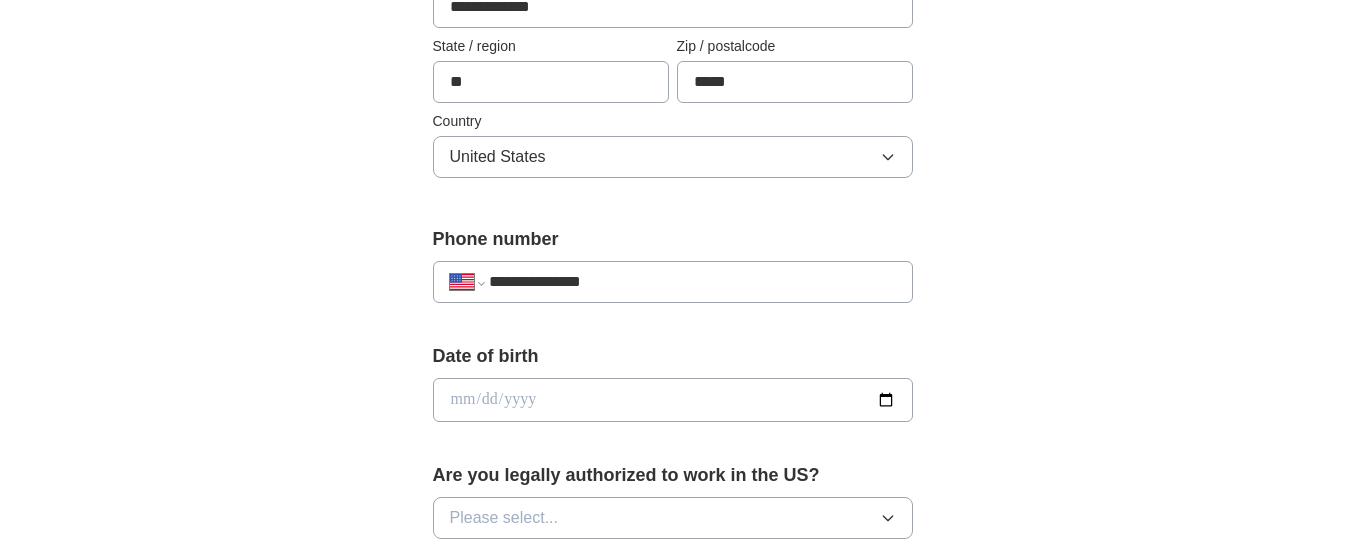 type on "**********" 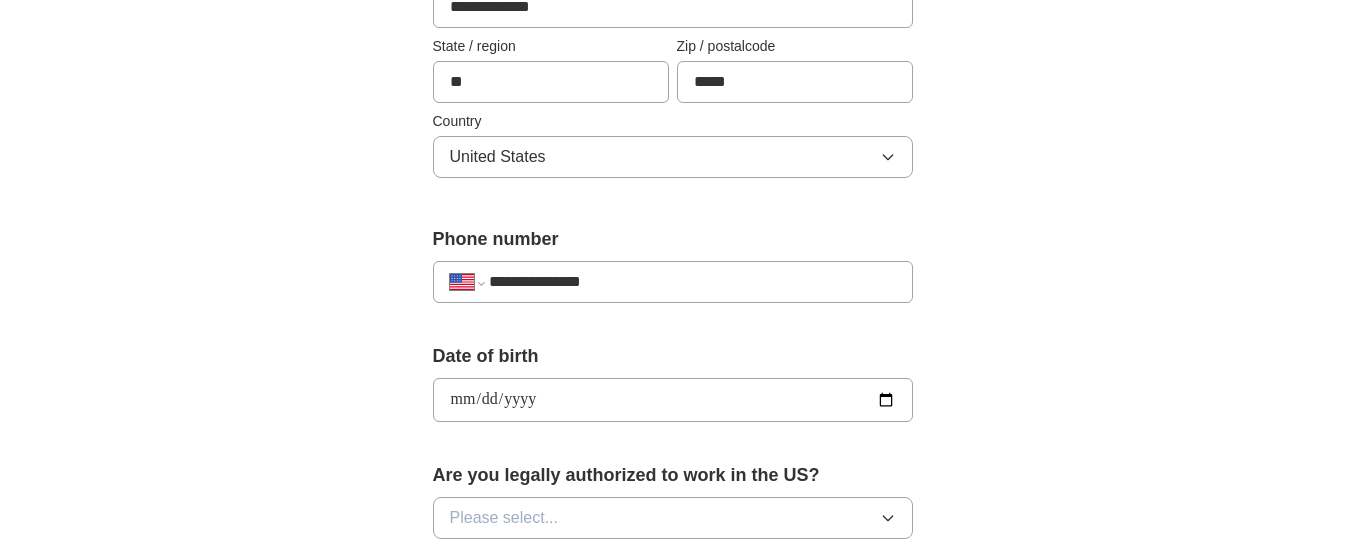click on "**********" at bounding box center (673, 400) 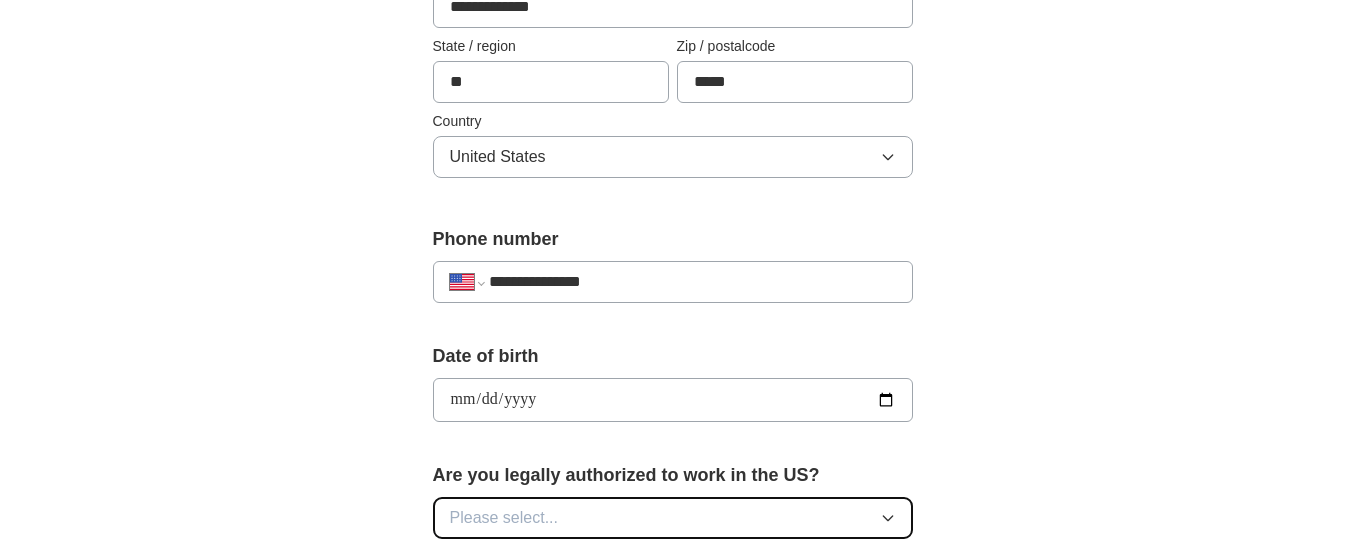 click on "Please select..." at bounding box center (673, 518) 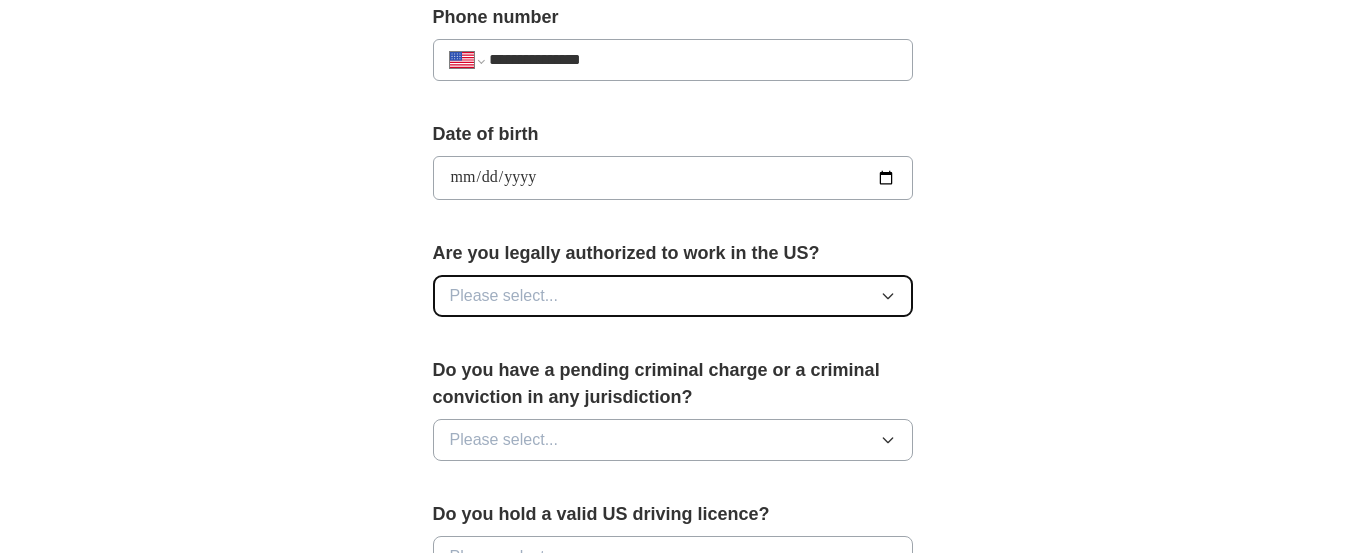 scroll, scrollTop: 834, scrollLeft: 0, axis: vertical 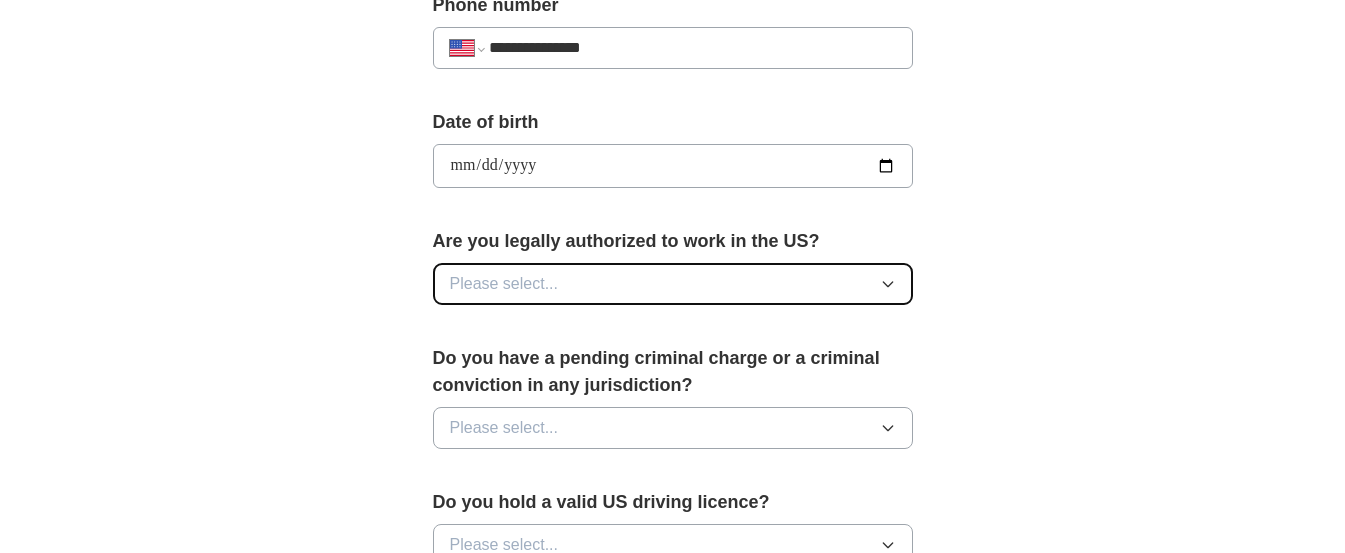 click on "Please select..." at bounding box center [504, 284] 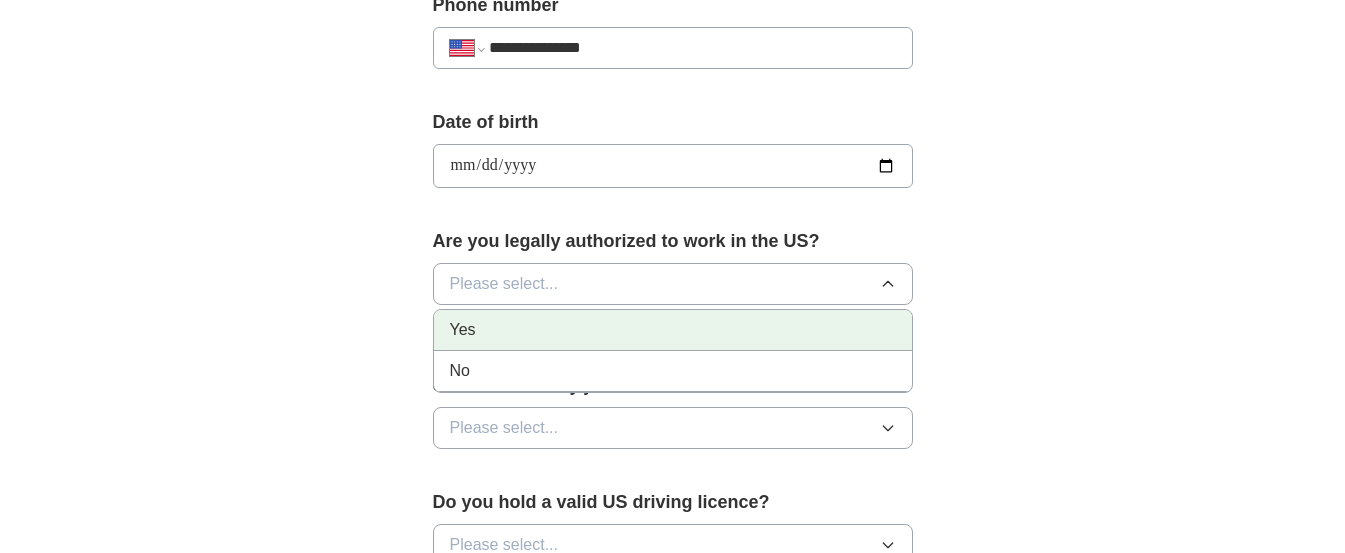 click on "Yes" at bounding box center (673, 330) 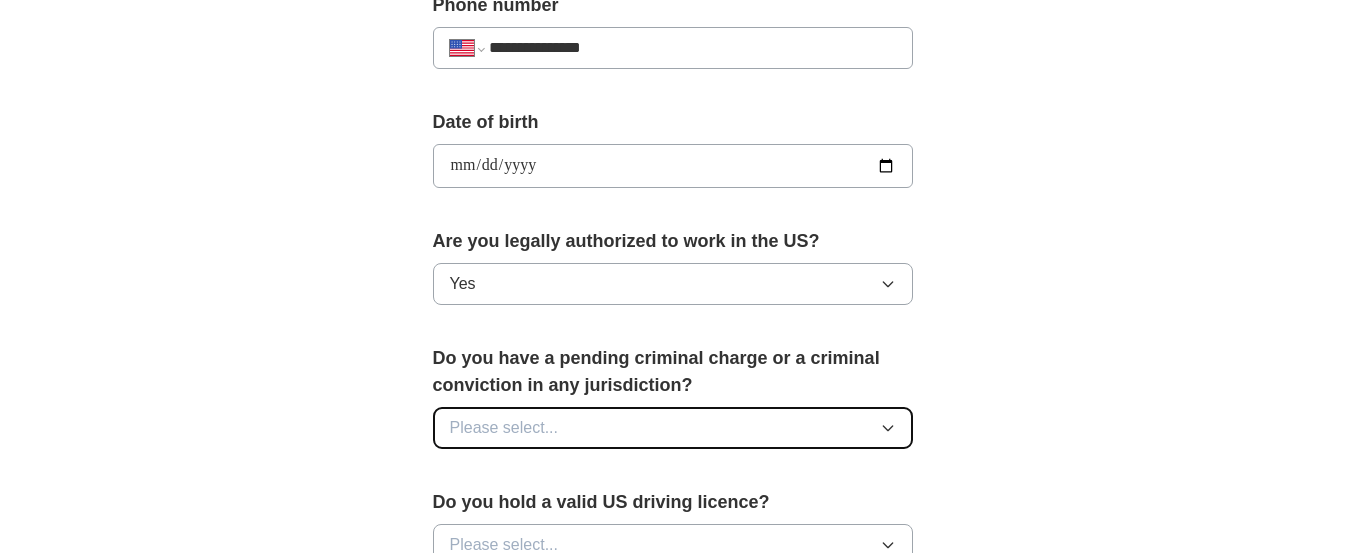 click on "Please select..." at bounding box center [504, 428] 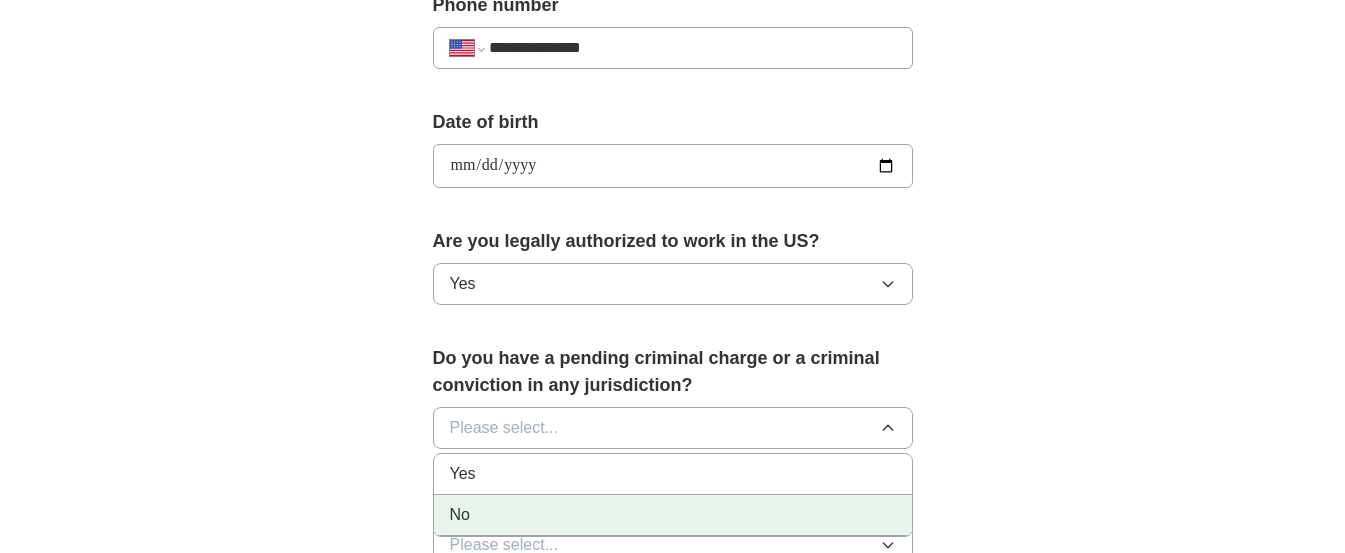 click on "No" at bounding box center (673, 515) 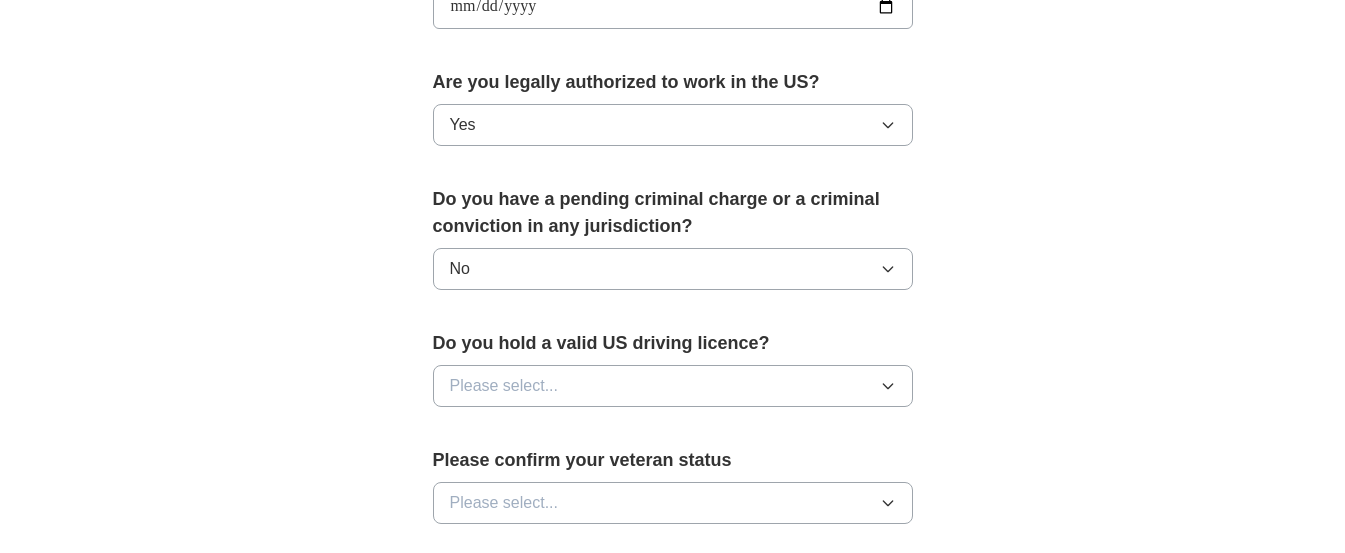 scroll, scrollTop: 1061, scrollLeft: 0, axis: vertical 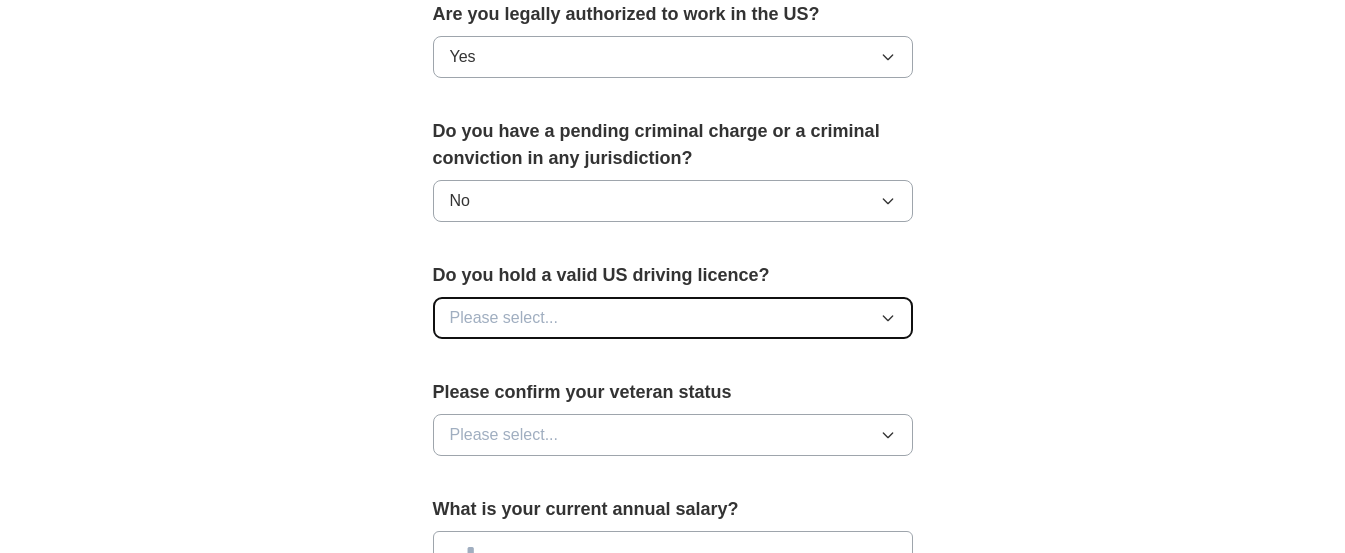 click on "Please select..." at bounding box center [673, 318] 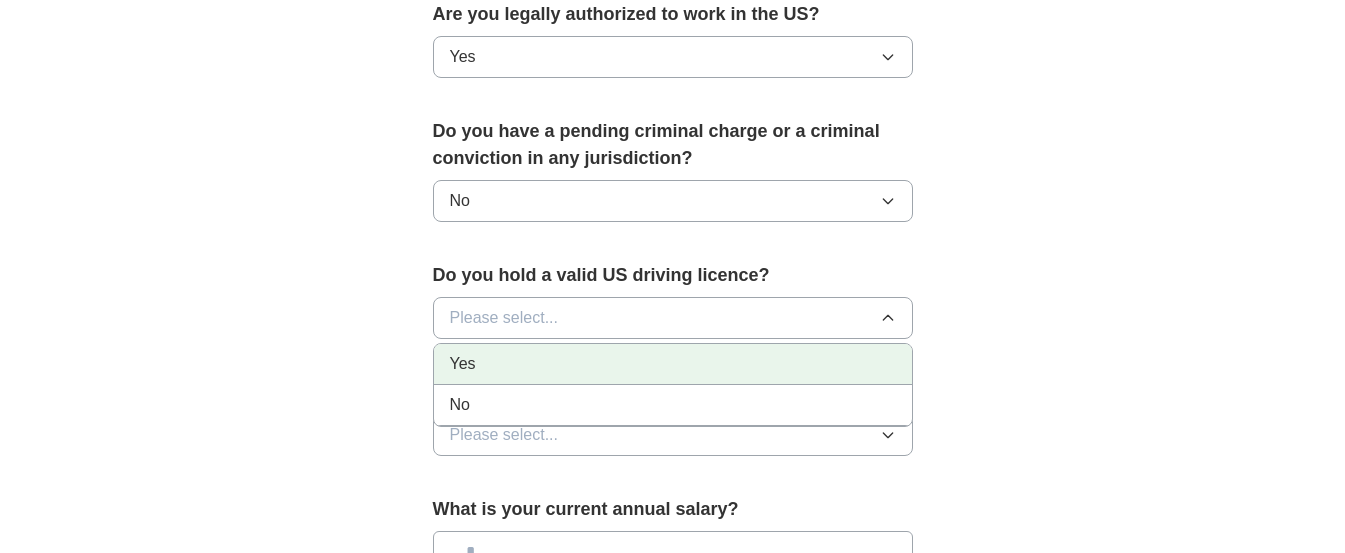 click on "Yes" at bounding box center (673, 364) 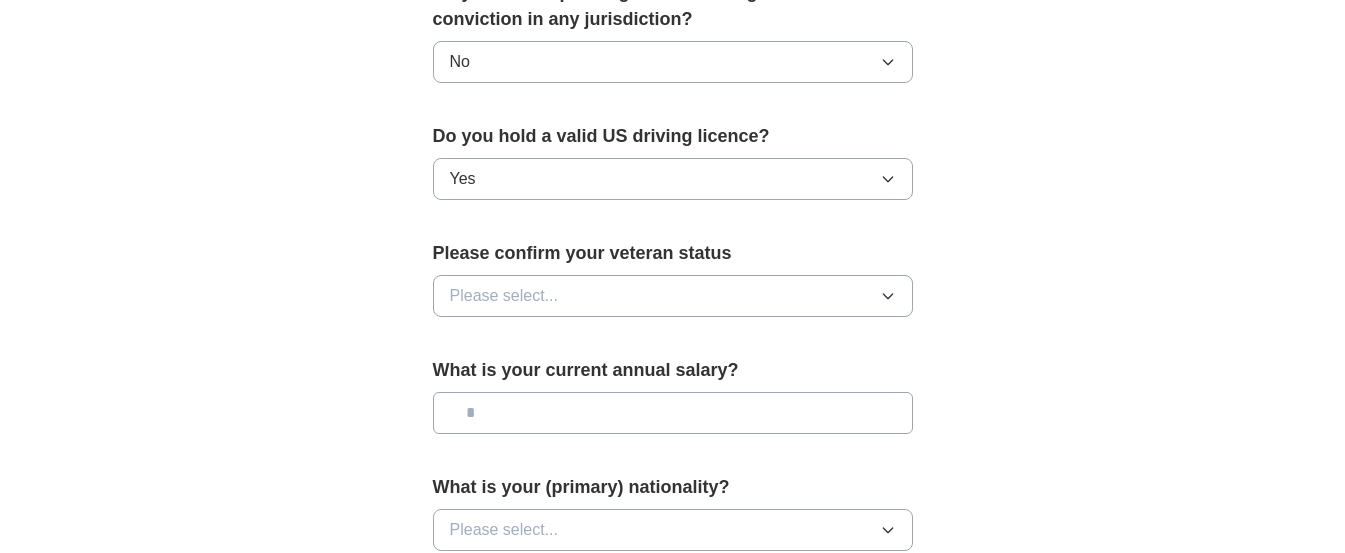 scroll, scrollTop: 1271, scrollLeft: 0, axis: vertical 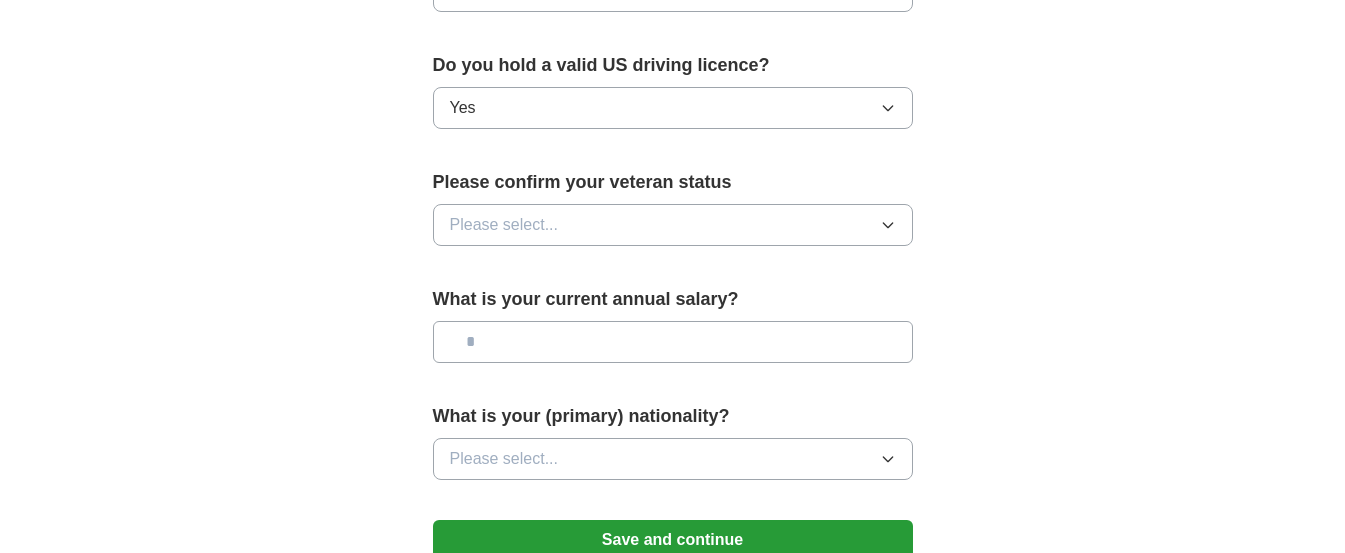 click at bounding box center [673, 342] 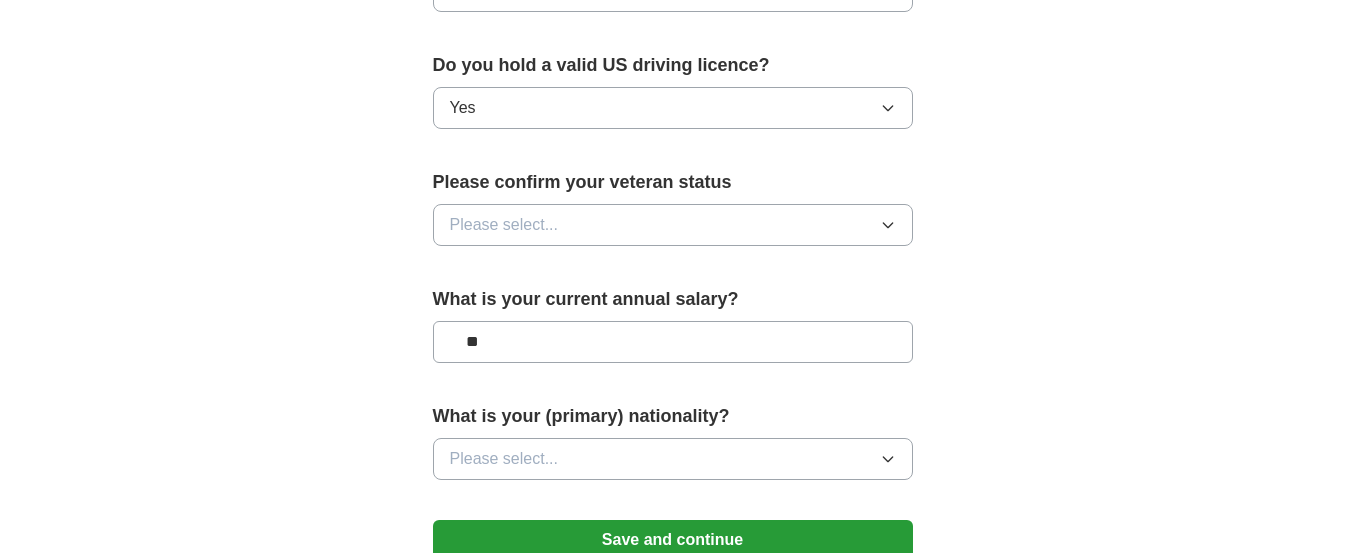 type on "**" 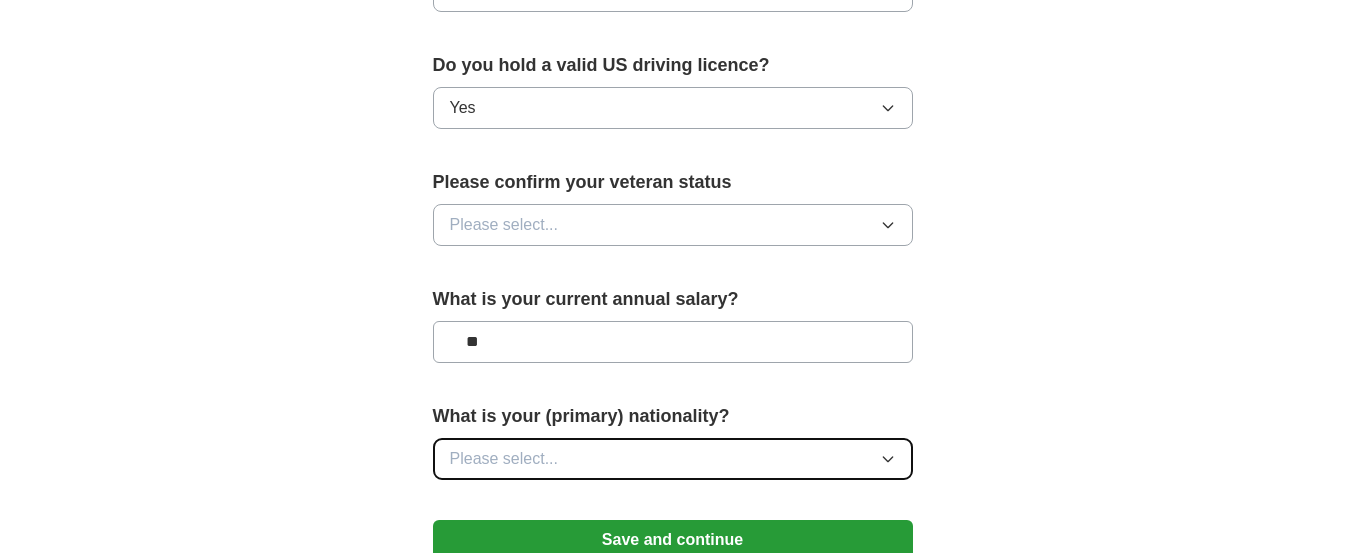 click on "Please select..." at bounding box center [673, 459] 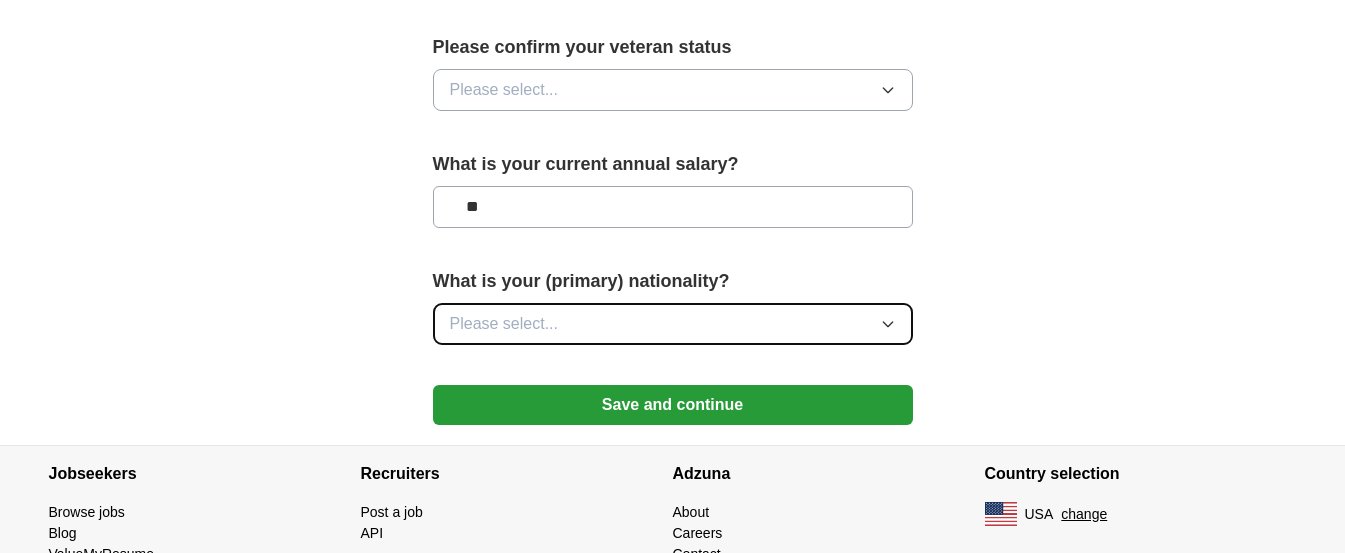 scroll, scrollTop: 1426, scrollLeft: 0, axis: vertical 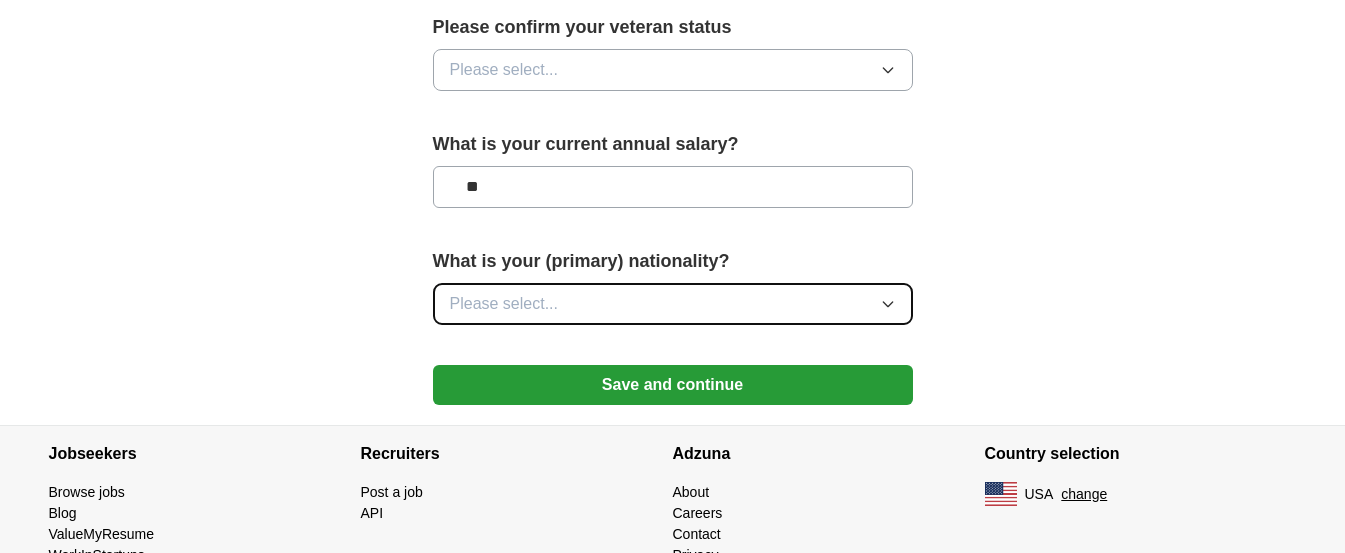 click 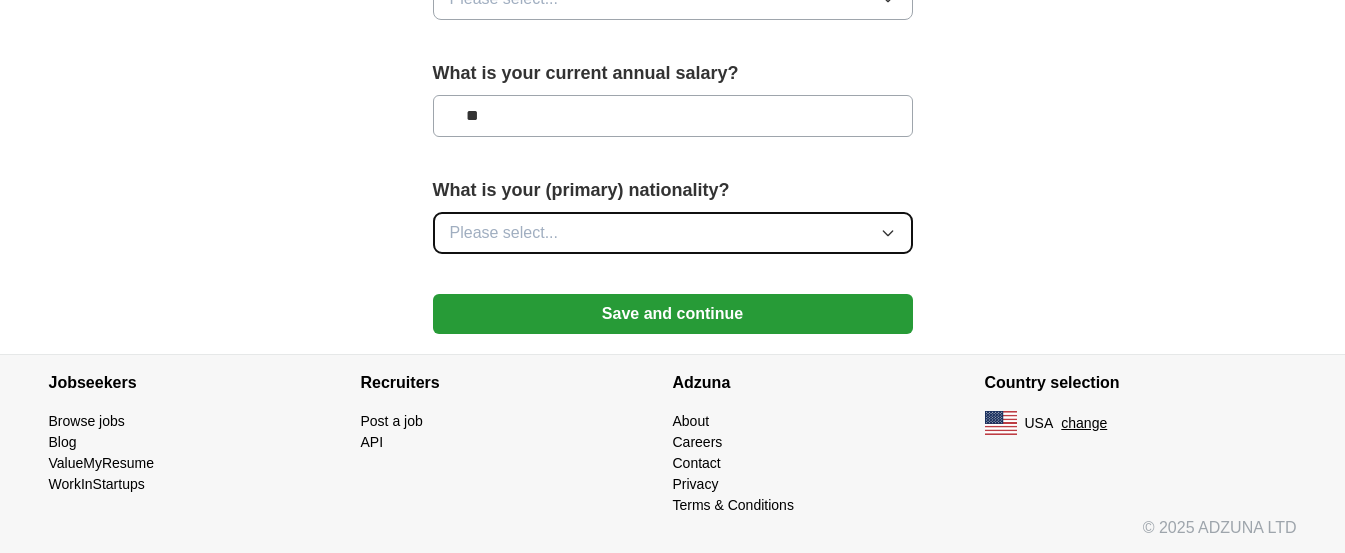 scroll, scrollTop: 1501, scrollLeft: 0, axis: vertical 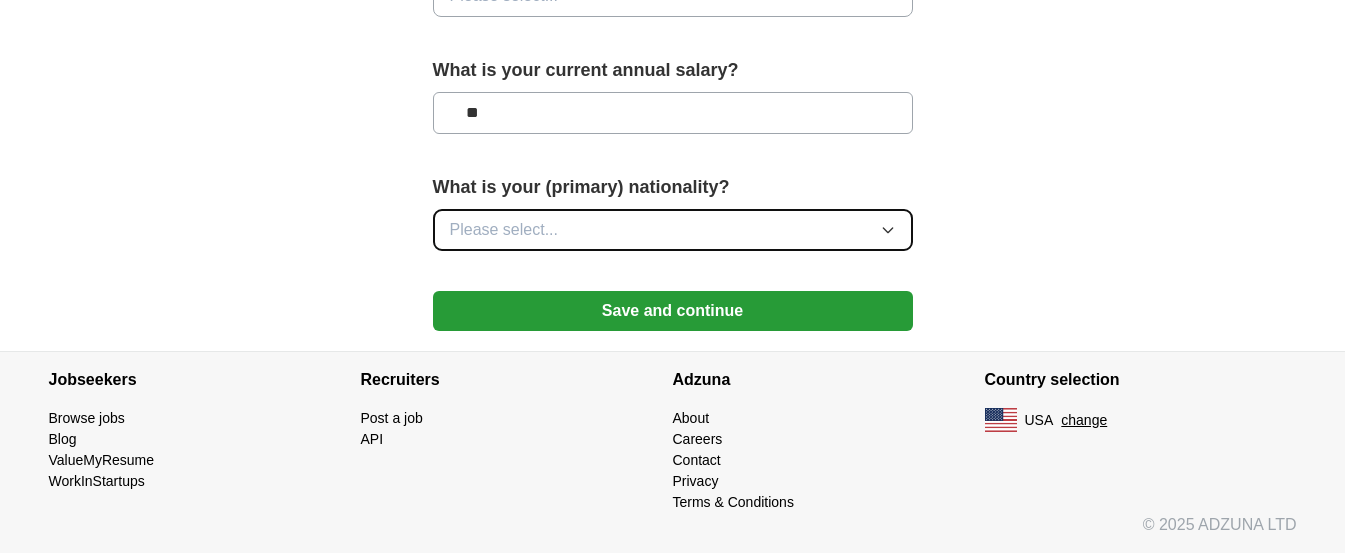 click on "Please select..." at bounding box center [673, 230] 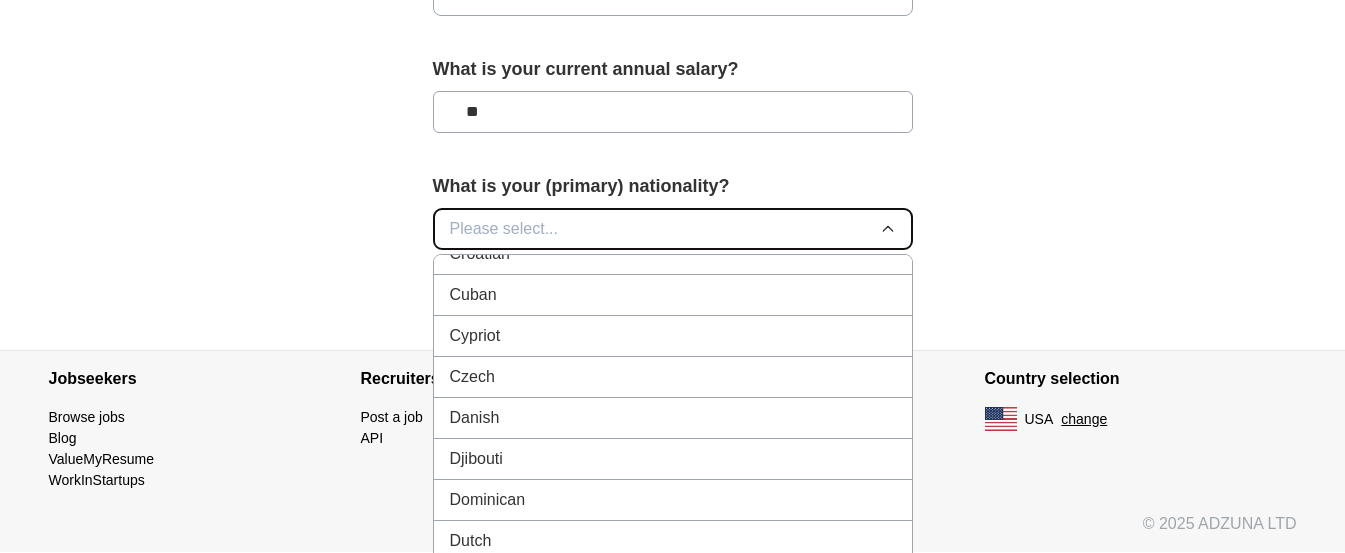 scroll, scrollTop: 1912, scrollLeft: 0, axis: vertical 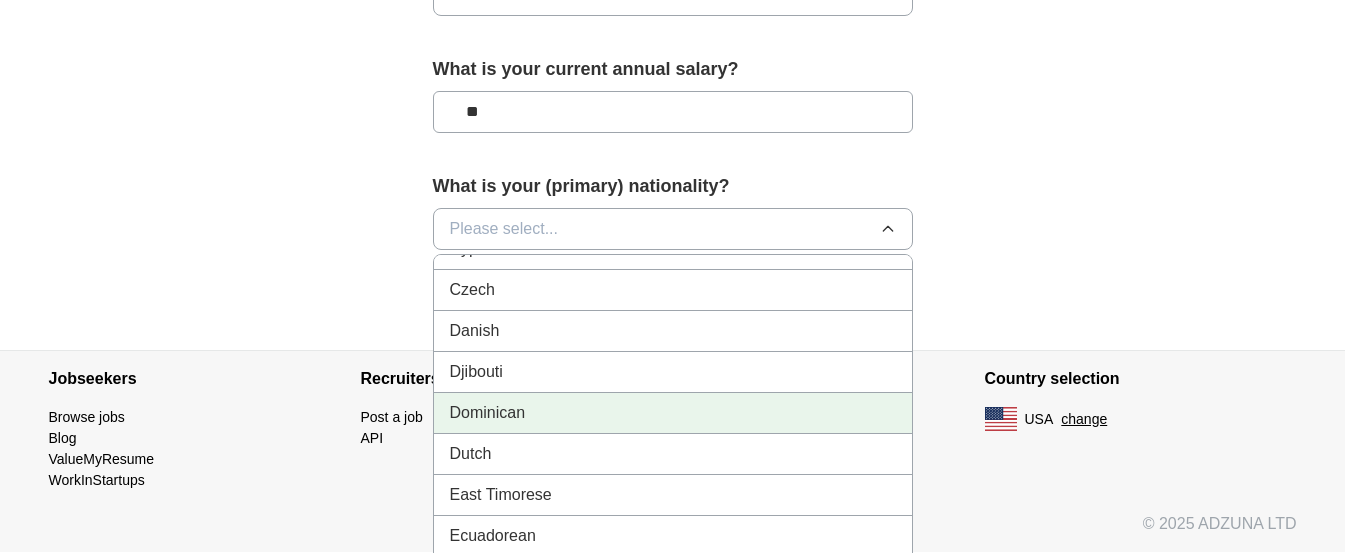 click on "Dominican" at bounding box center [488, 413] 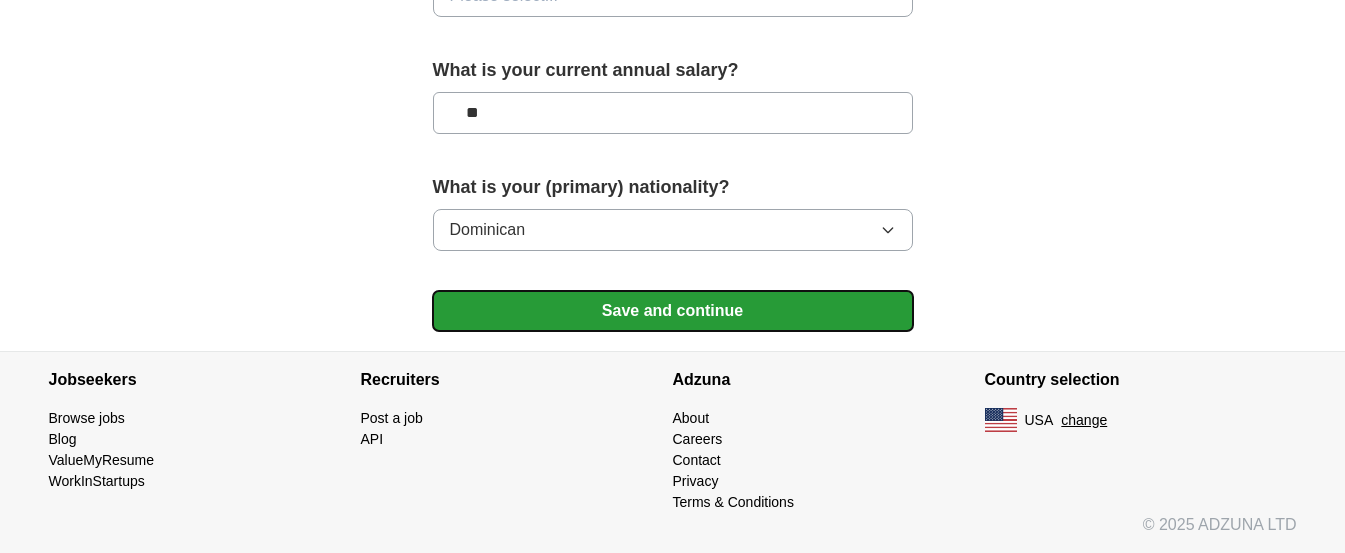 click on "Save and continue" at bounding box center [673, 311] 